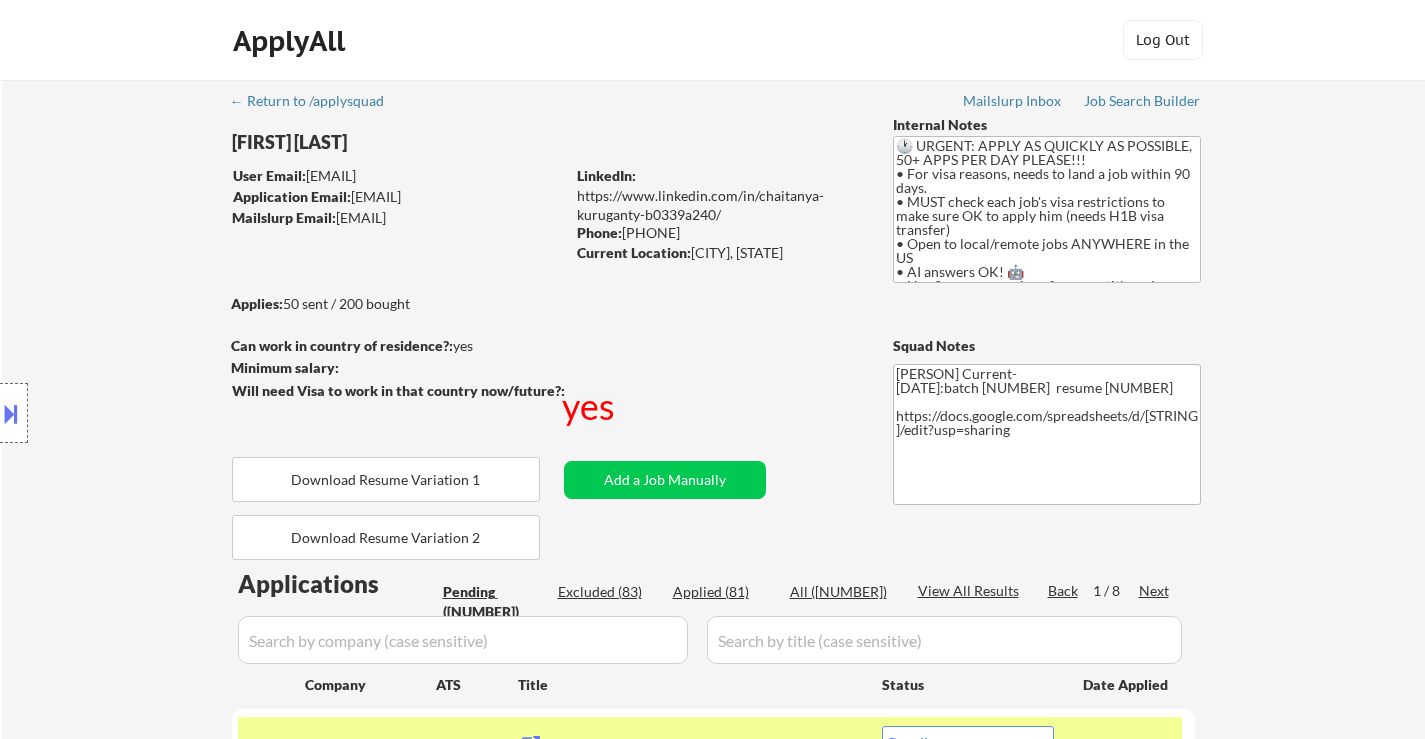 select on ""pending"" 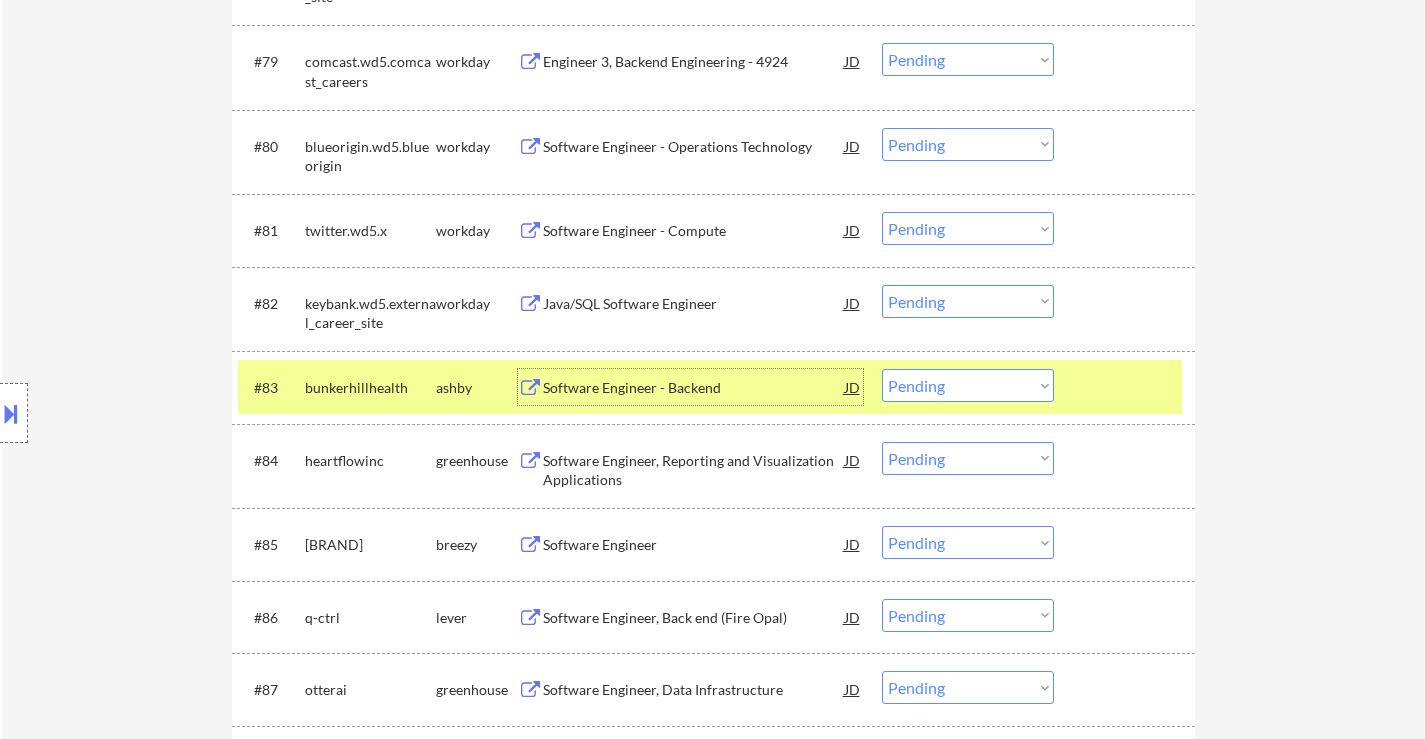 click on "Choose an option... Pending Applied Excluded (Questions) Excluded (Expired) Excluded (Location) Excluded (Bad Match) Excluded (Blocklist) Excluded (Salary) Excluded (Other)" at bounding box center (968, 385) 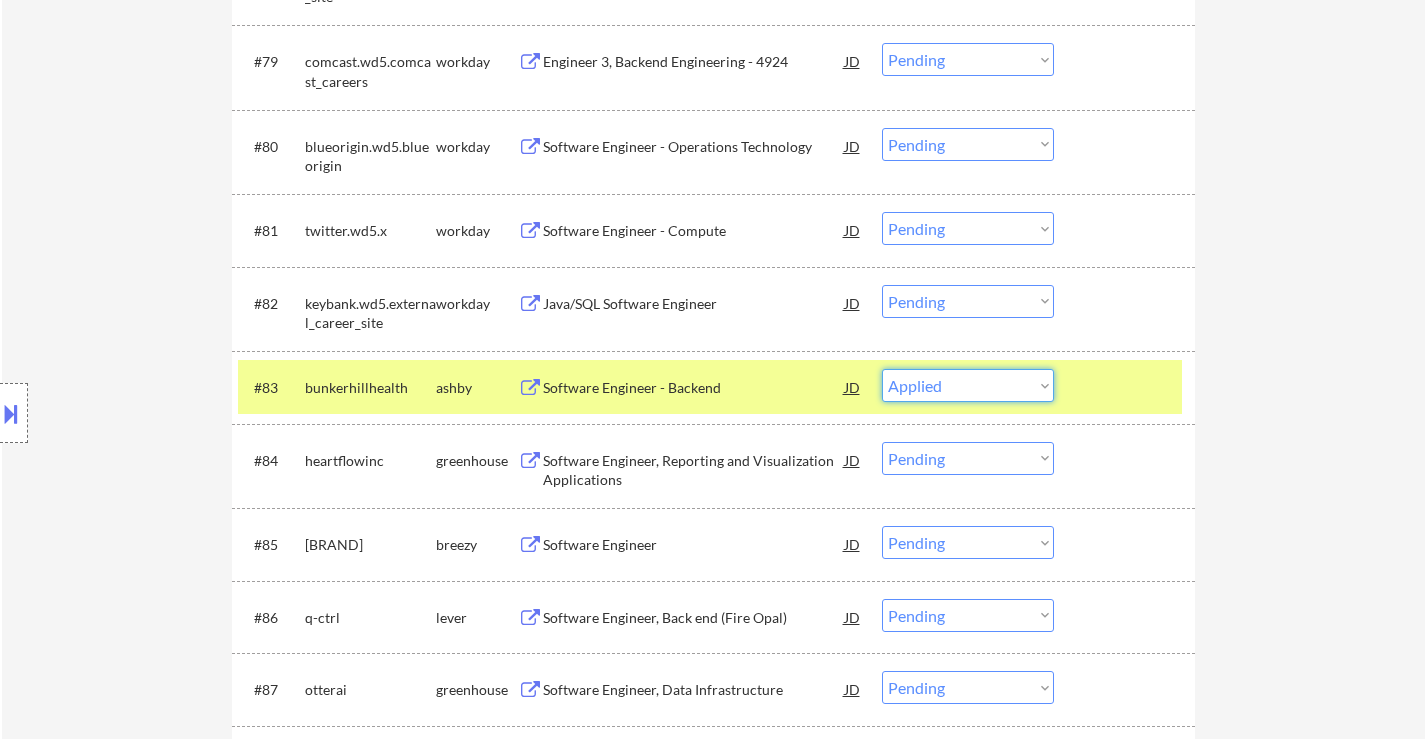 click on "Choose an option... Pending Applied Excluded (Questions) Excluded (Expired) Excluded (Location) Excluded (Bad Match) Excluded (Blocklist) Excluded (Salary) Excluded (Other)" at bounding box center [968, 385] 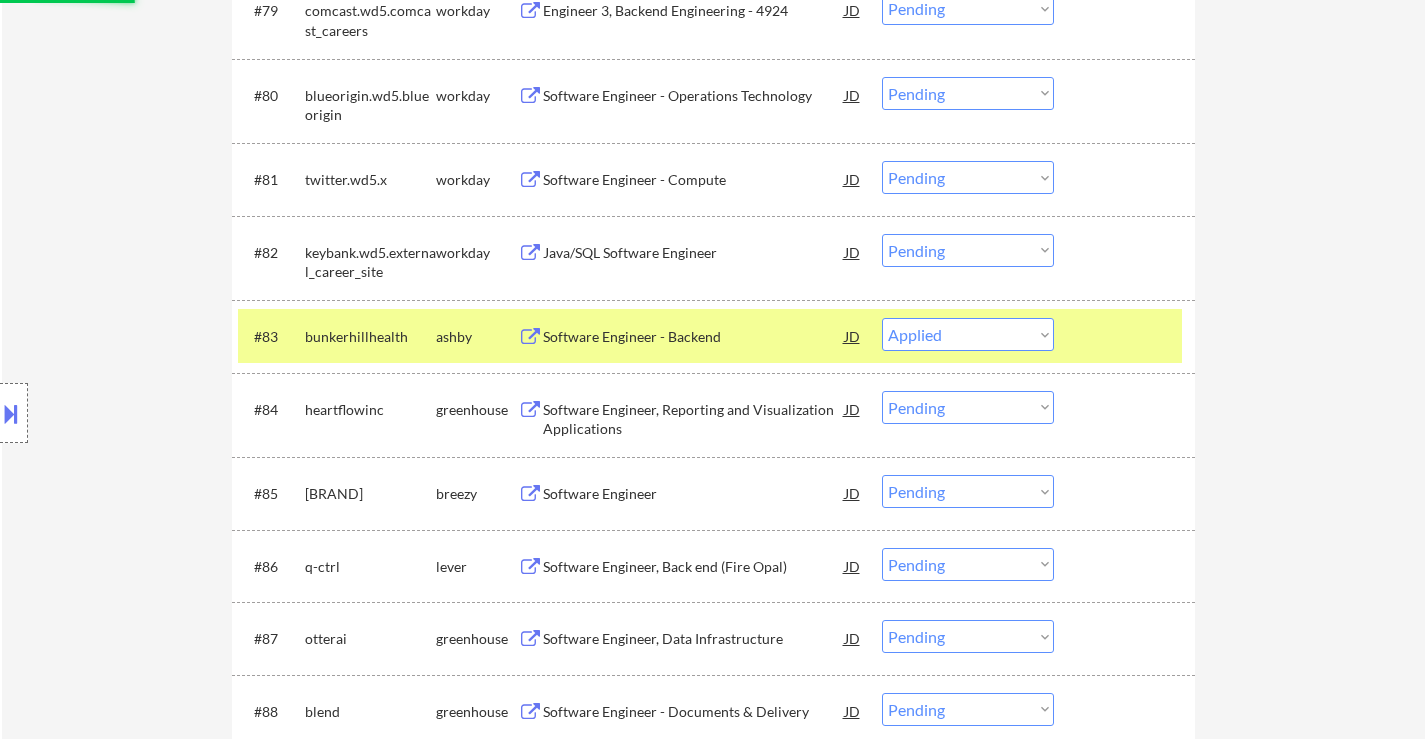 scroll, scrollTop: 7000, scrollLeft: 0, axis: vertical 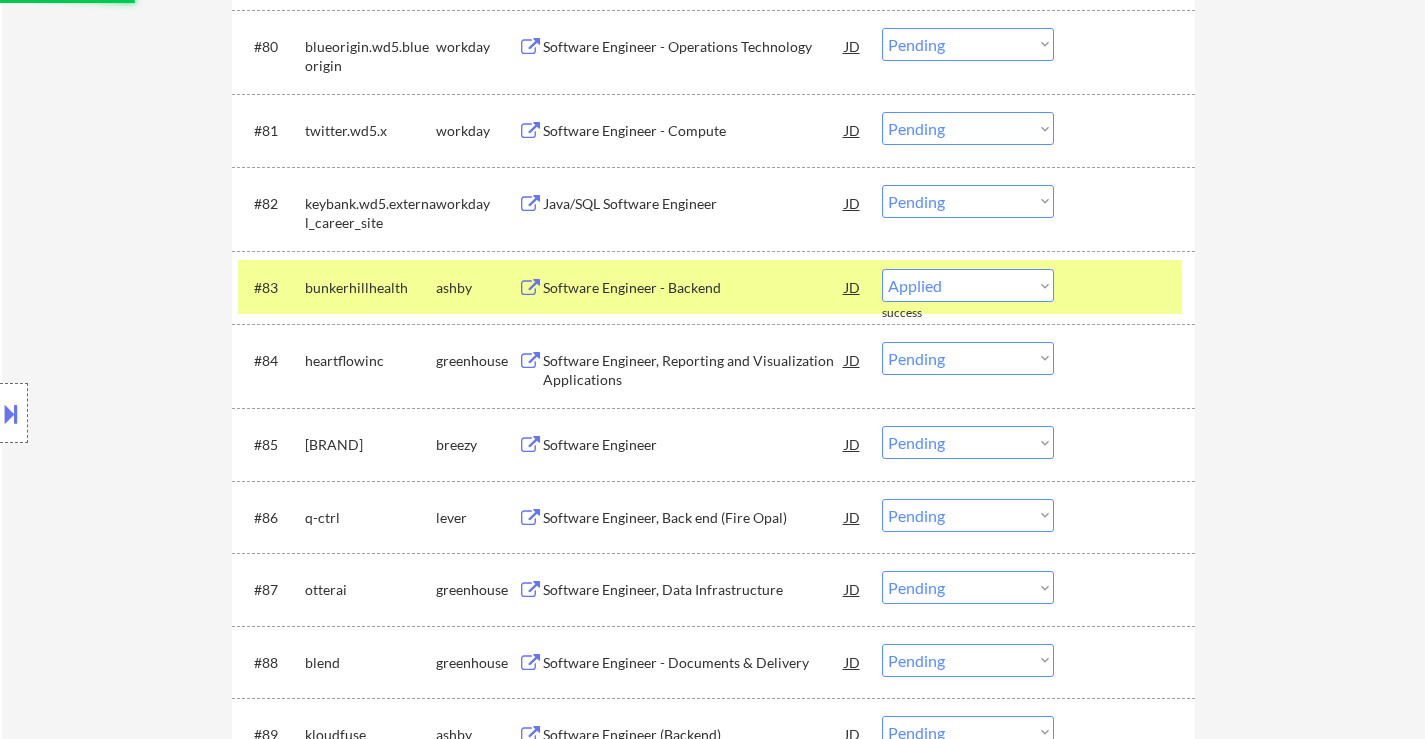 click on "Software Engineer, Reporting and Visualization Applications" at bounding box center [694, 370] 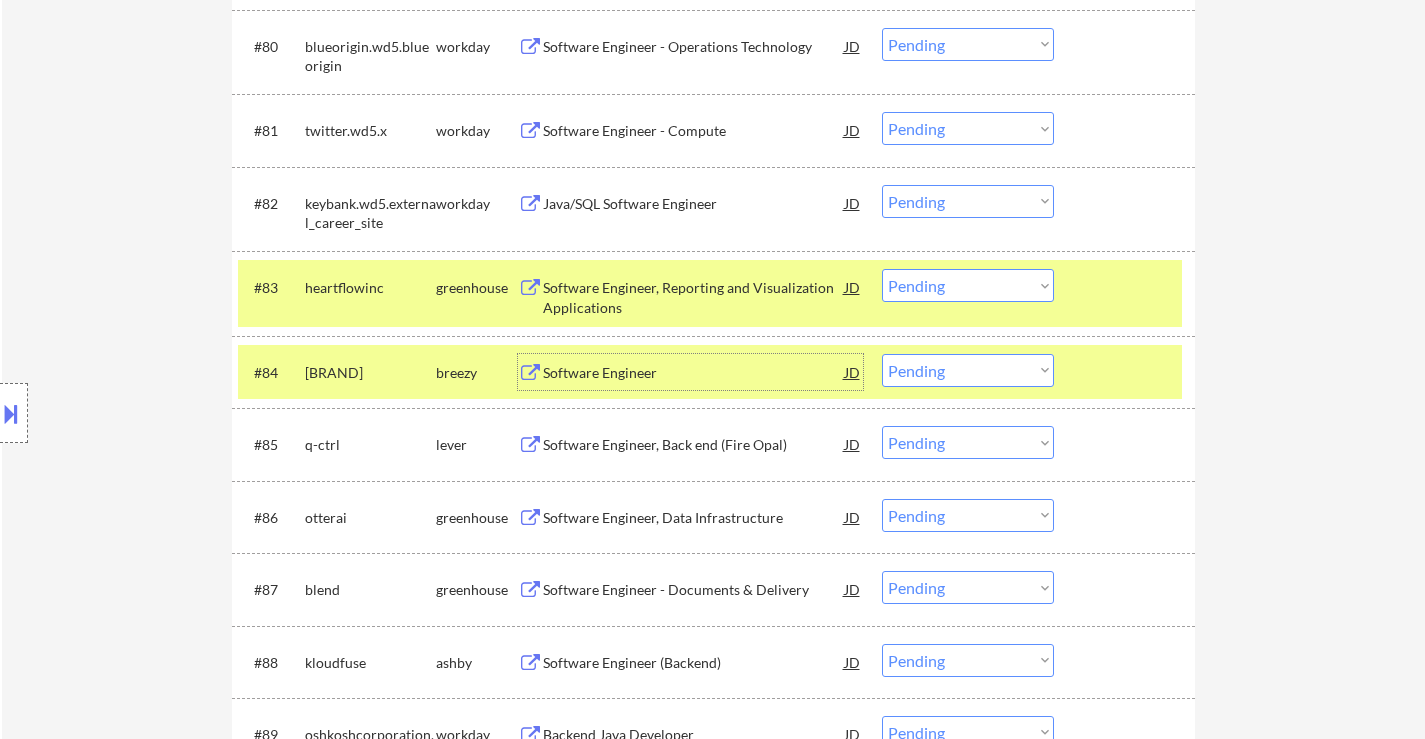 click on "Choose an option... Pending Applied Excluded (Questions) Excluded (Expired) Excluded (Location) Excluded (Bad Match) Excluded (Blocklist) Excluded (Salary) Excluded (Other)" at bounding box center (968, 285) 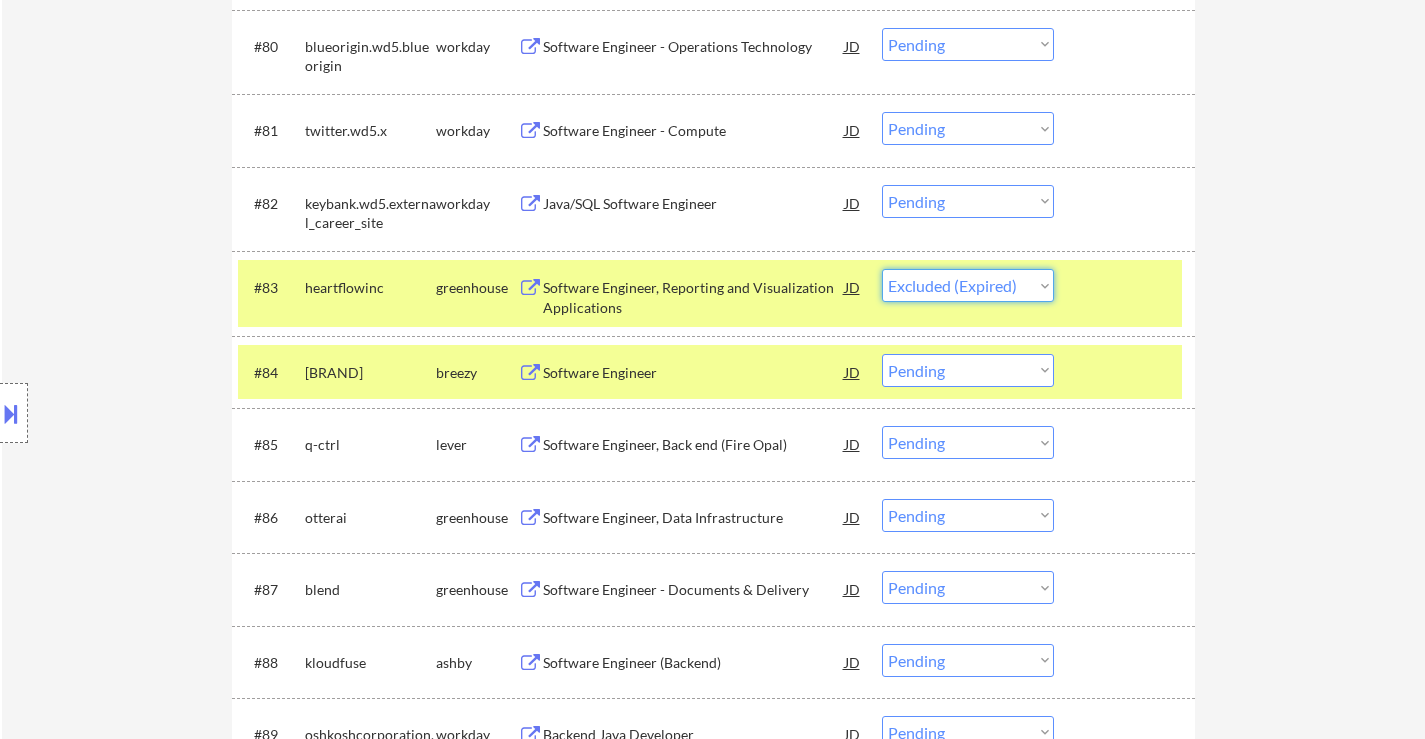 click on "Choose an option... Pending Applied Excluded (Questions) Excluded (Expired) Excluded (Location) Excluded (Bad Match) Excluded (Blocklist) Excluded (Salary) Excluded (Other)" at bounding box center (968, 285) 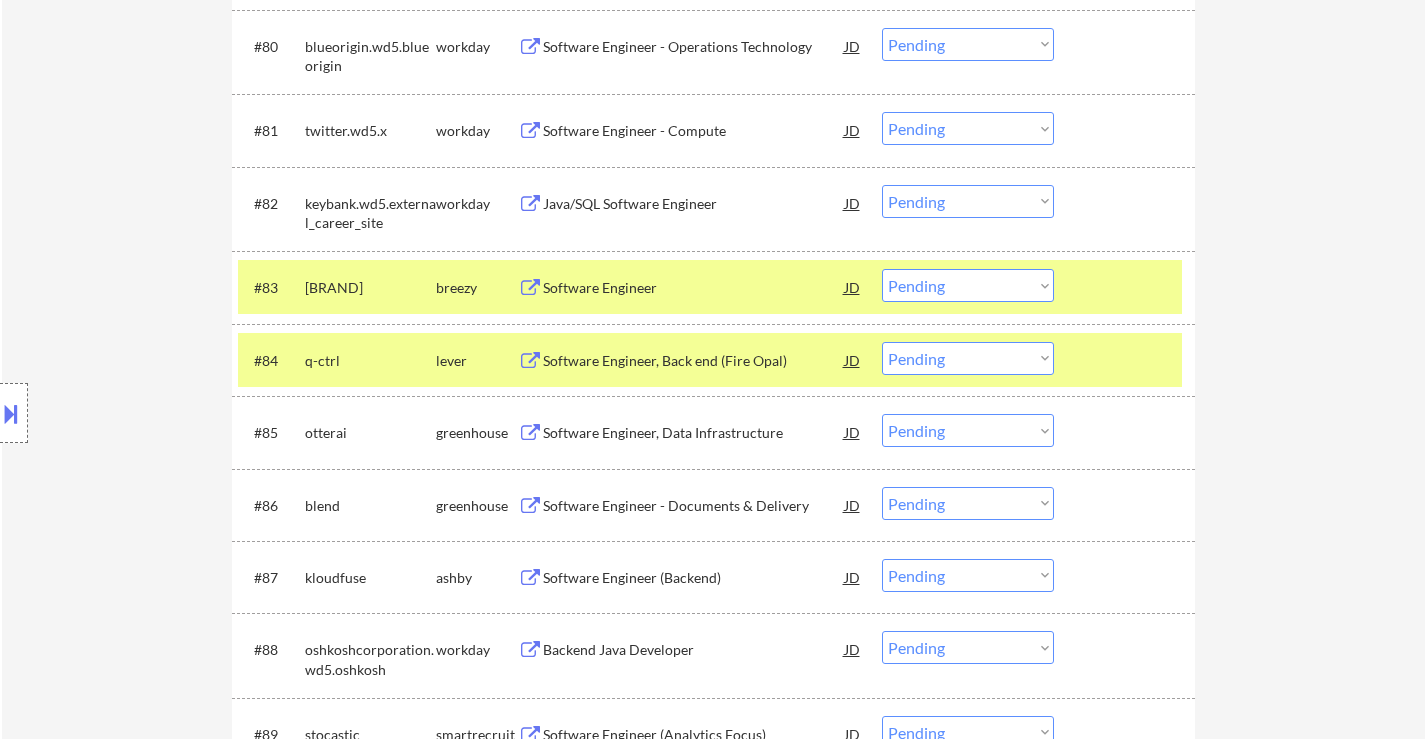 click on "#[NUMBER] [BRAND] [BRAND] Software Engineer, Back end (Fire Opal) JD warning_amber Choose an option... Pending Applied Excluded (Questions) Excluded (Expired) Excluded (Location) Excluded (Bad Match) Excluded (Blocklist) Excluded (Salary) Excluded (Other)" at bounding box center [710, 360] 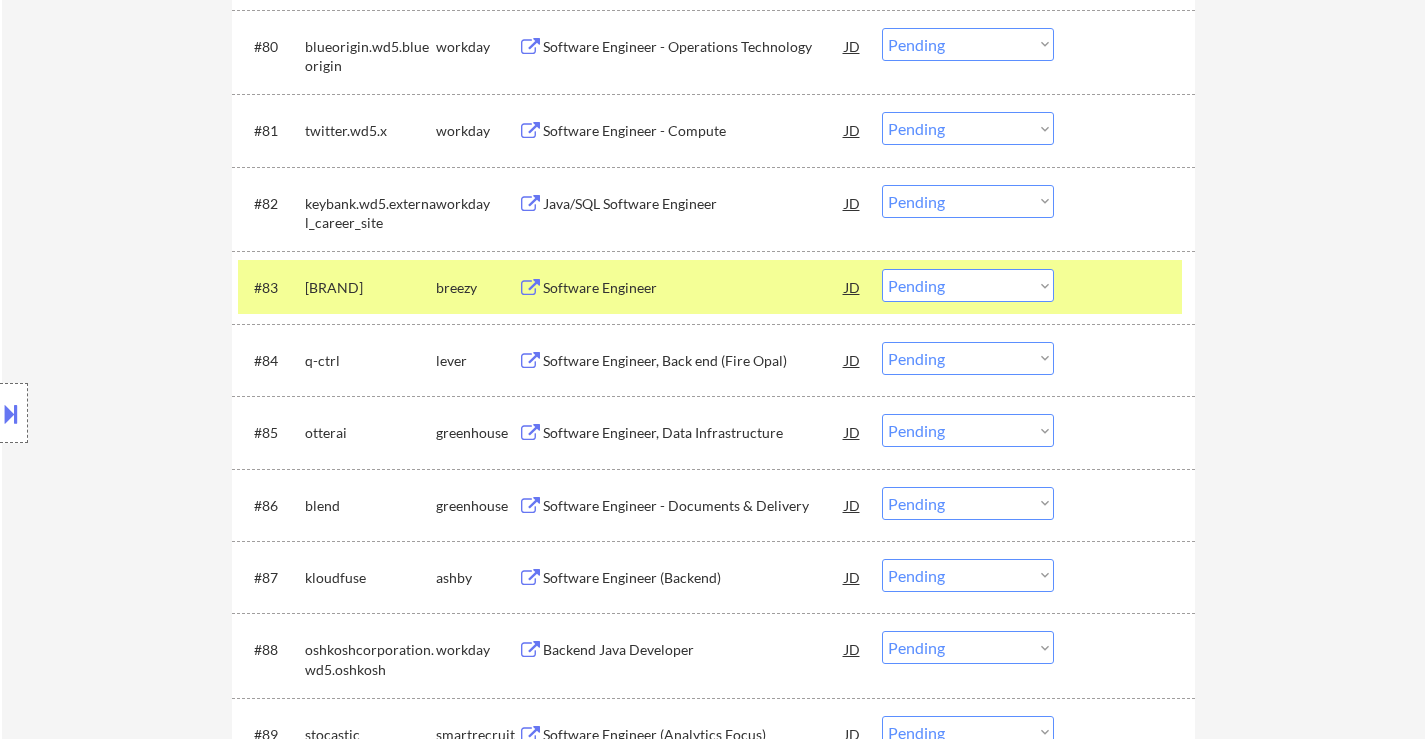 click at bounding box center [1127, 287] 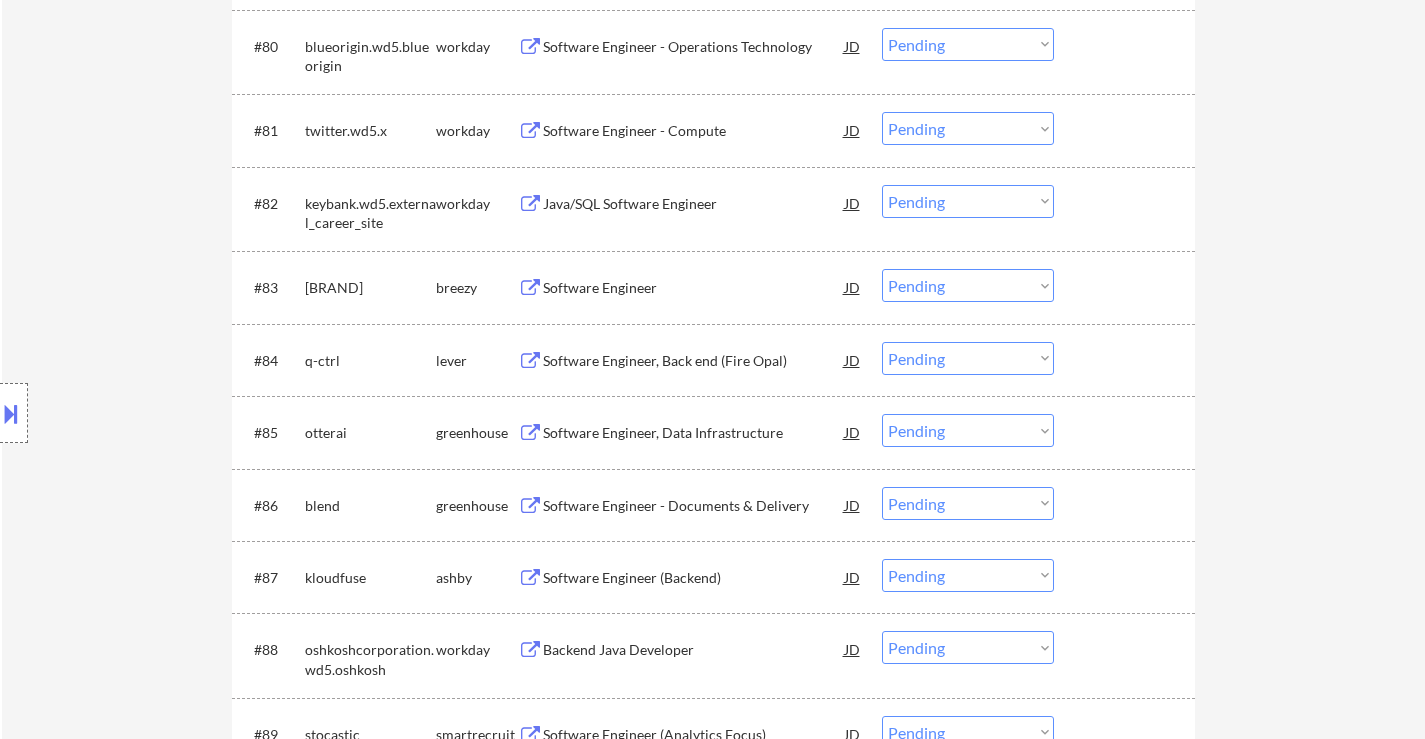 click on "Software Engineer" at bounding box center [694, 288] 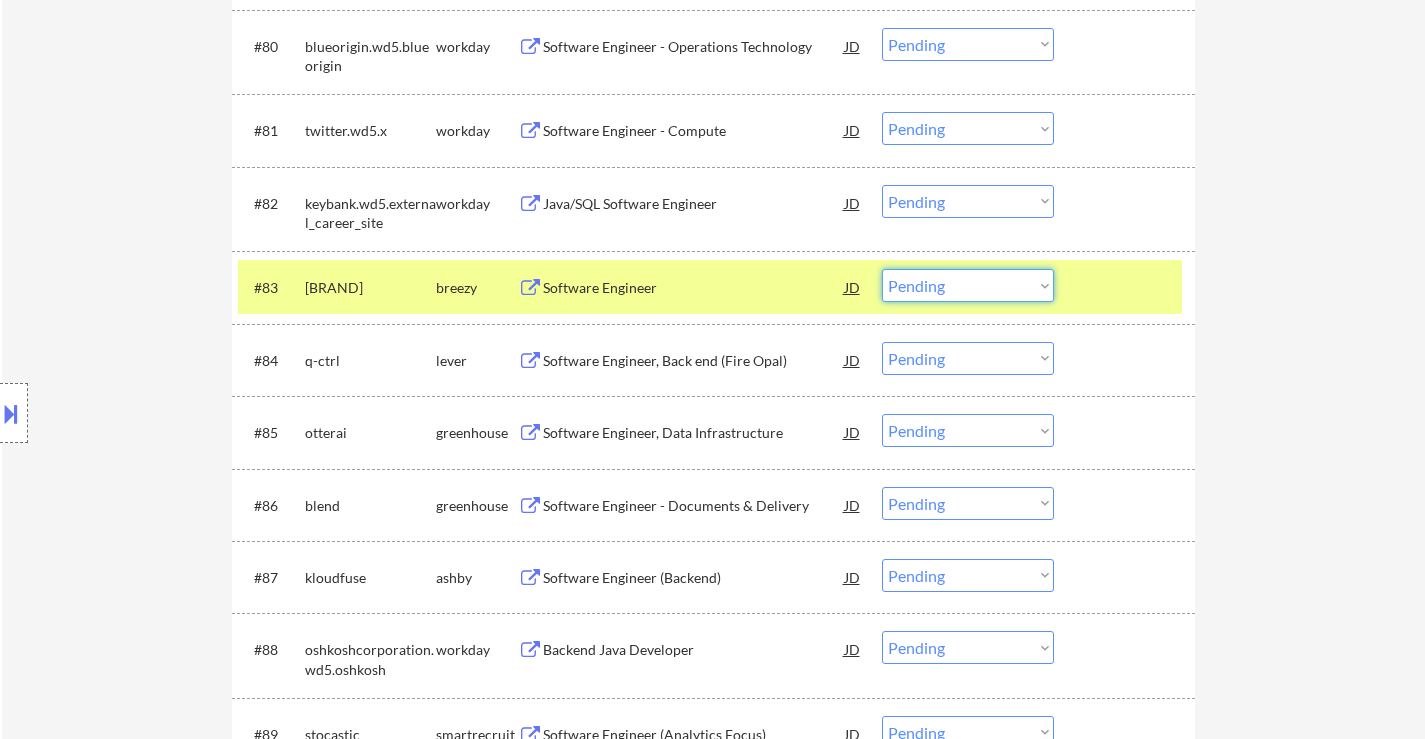 drag, startPoint x: 946, startPoint y: 283, endPoint x: 948, endPoint y: 298, distance: 15.132746 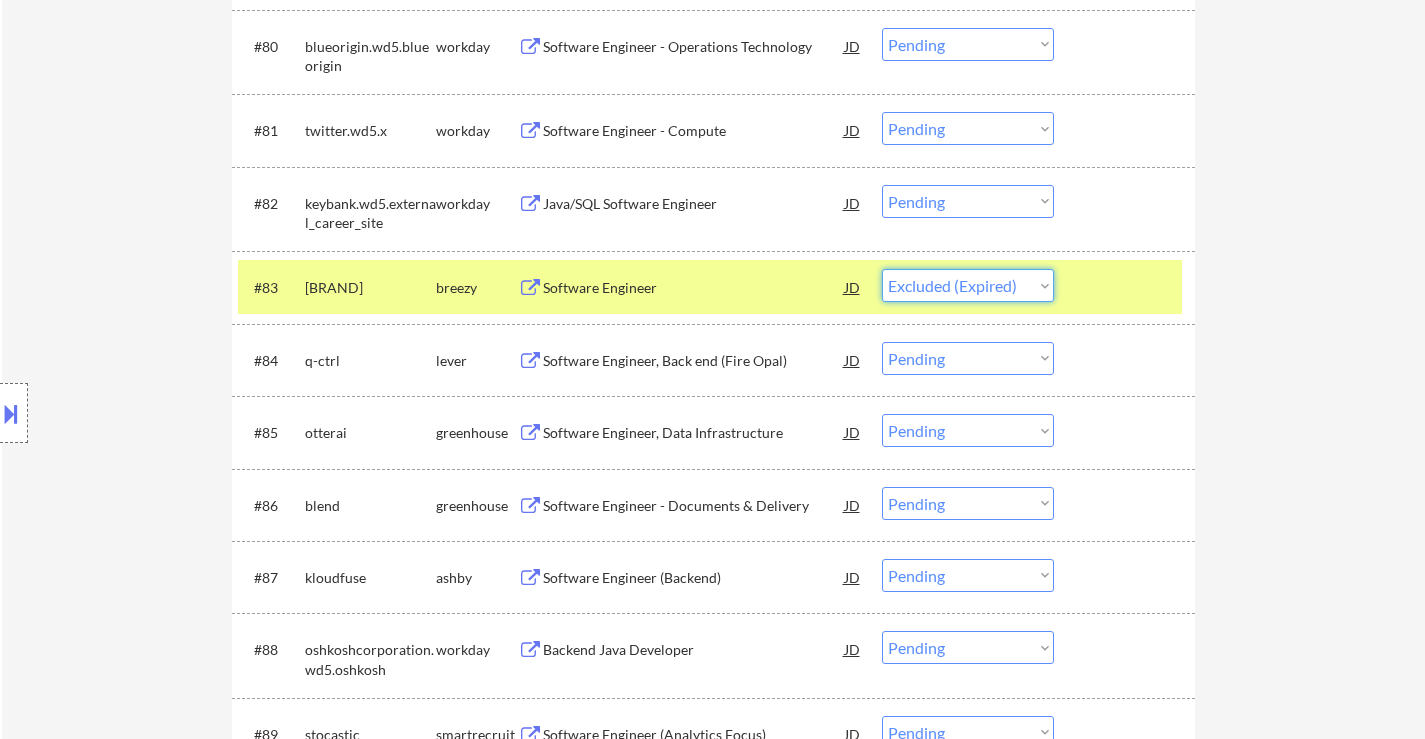 click on "Choose an option... Pending Applied Excluded (Questions) Excluded (Expired) Excluded (Location) Excluded (Bad Match) Excluded (Blocklist) Excluded (Salary) Excluded (Other)" at bounding box center [968, 285] 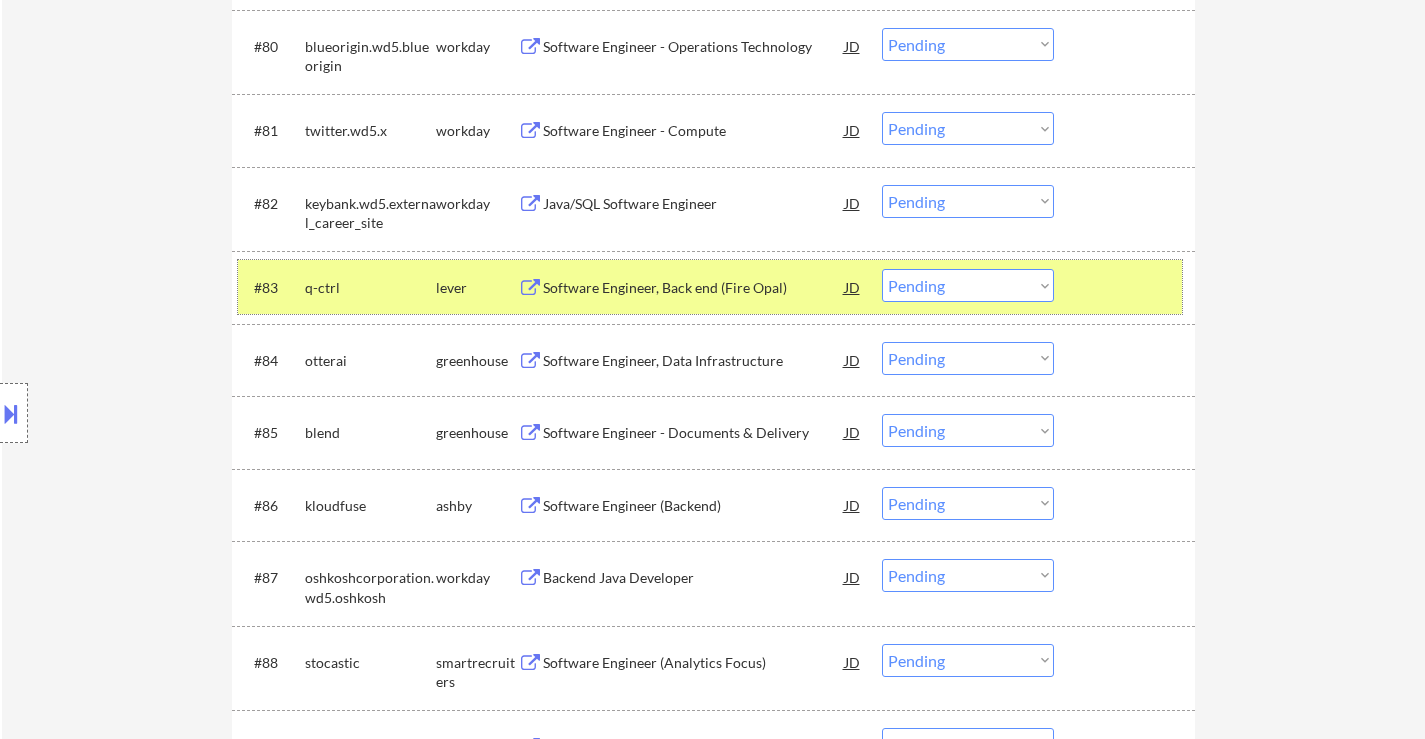 click at bounding box center [1127, 287] 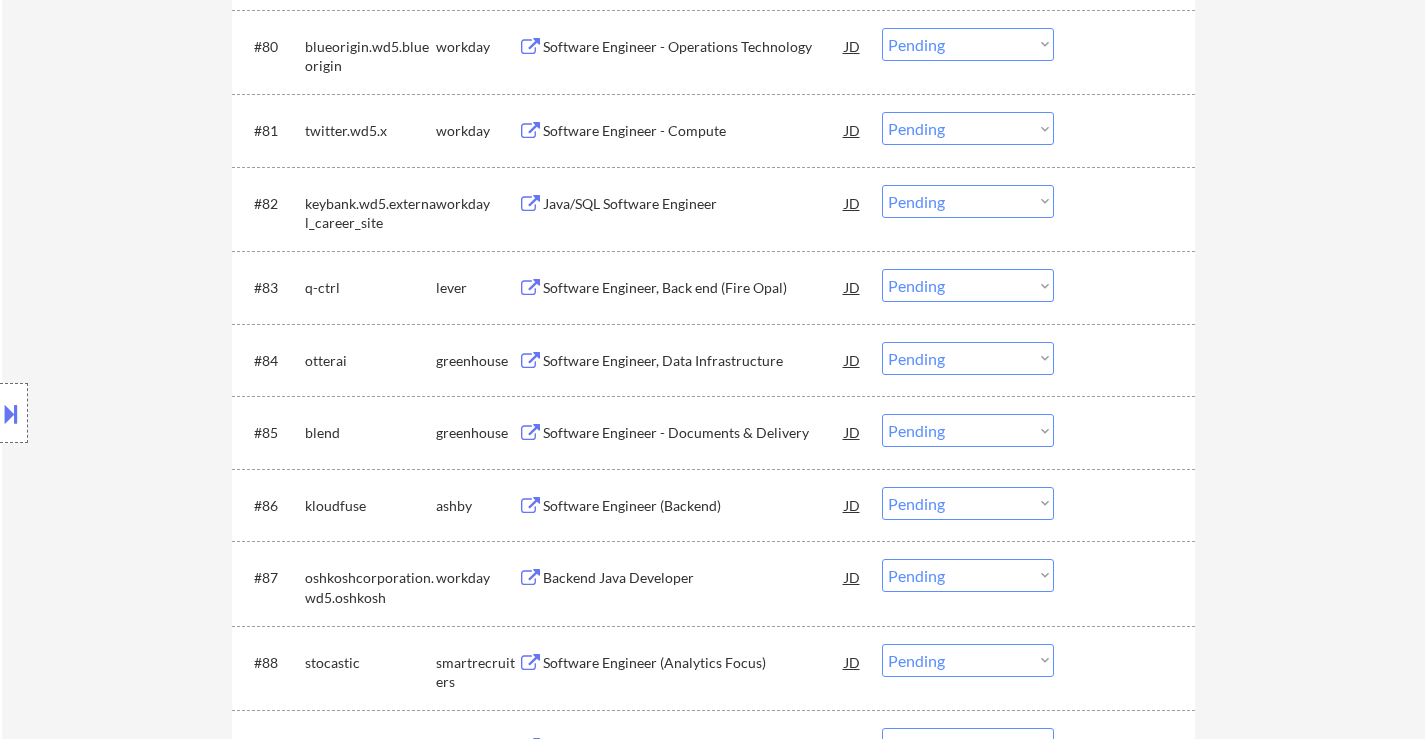 click on "Software Engineer, Back end (Fire Opal)" at bounding box center [694, 288] 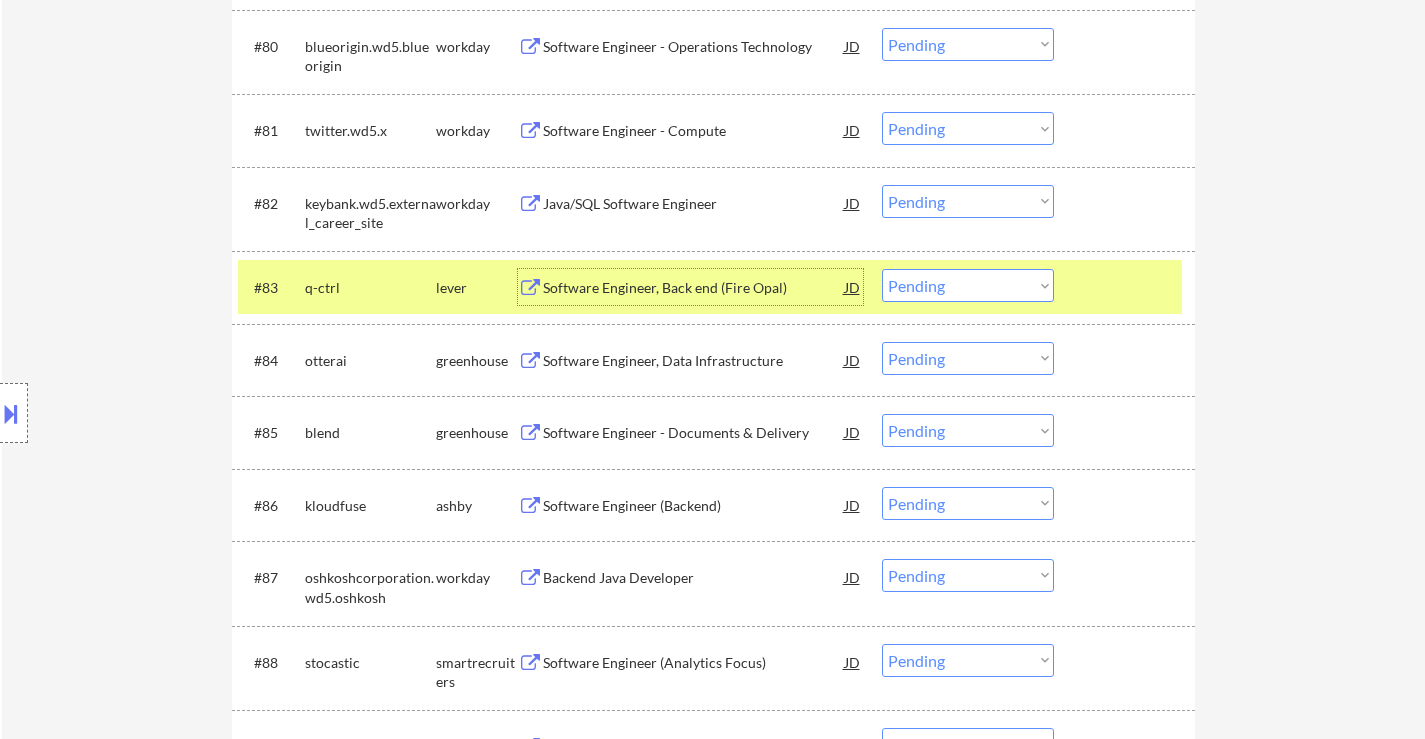 click on "Software Engineer, Data Infrastructure" at bounding box center [694, 360] 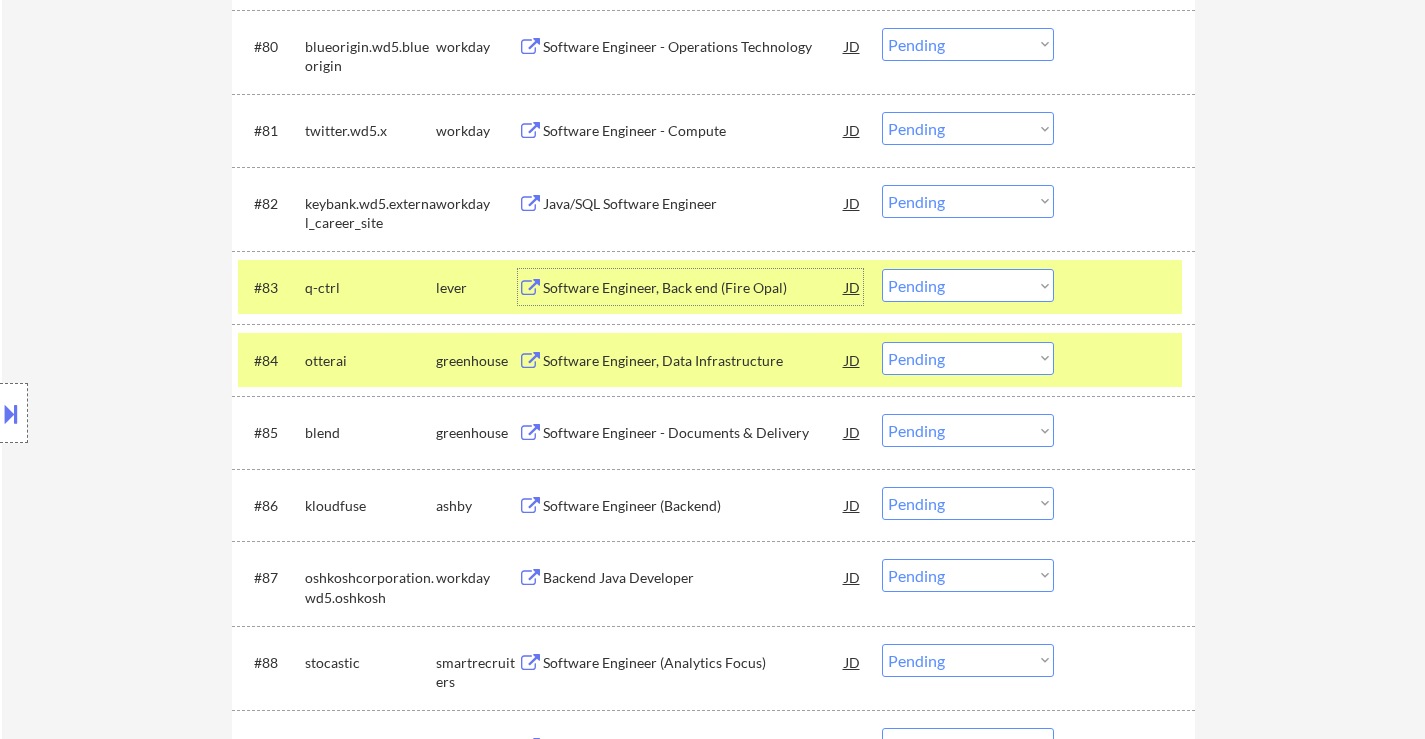 click on "Software Engineer, Back end (Fire Opal)" at bounding box center [694, 288] 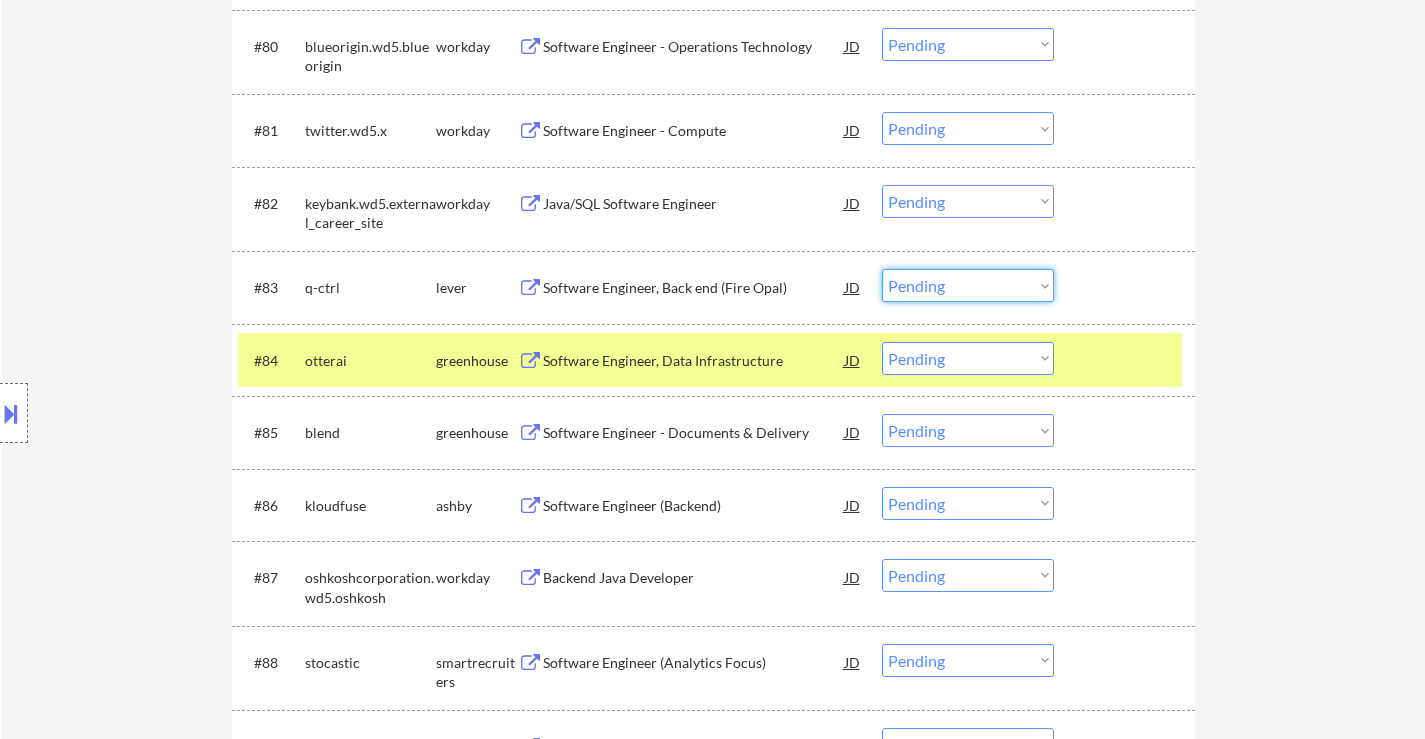 click on "Choose an option... Pending Applied Excluded (Questions) Excluded (Expired) Excluded (Location) Excluded (Bad Match) Excluded (Blocklist) Excluded (Salary) Excluded (Other)" at bounding box center [968, 285] 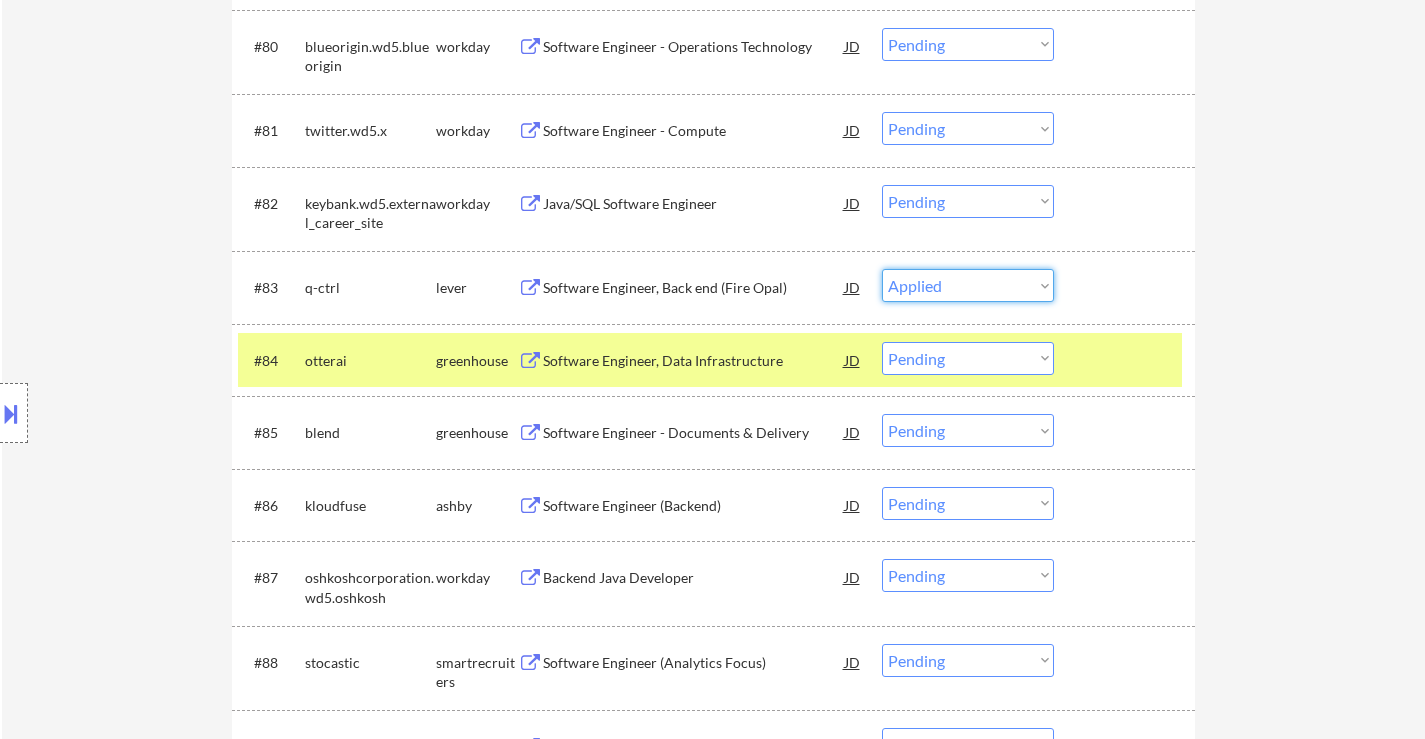 click on "Choose an option... Pending Applied Excluded (Questions) Excluded (Expired) Excluded (Location) Excluded (Bad Match) Excluded (Blocklist) Excluded (Salary) Excluded (Other)" at bounding box center [968, 285] 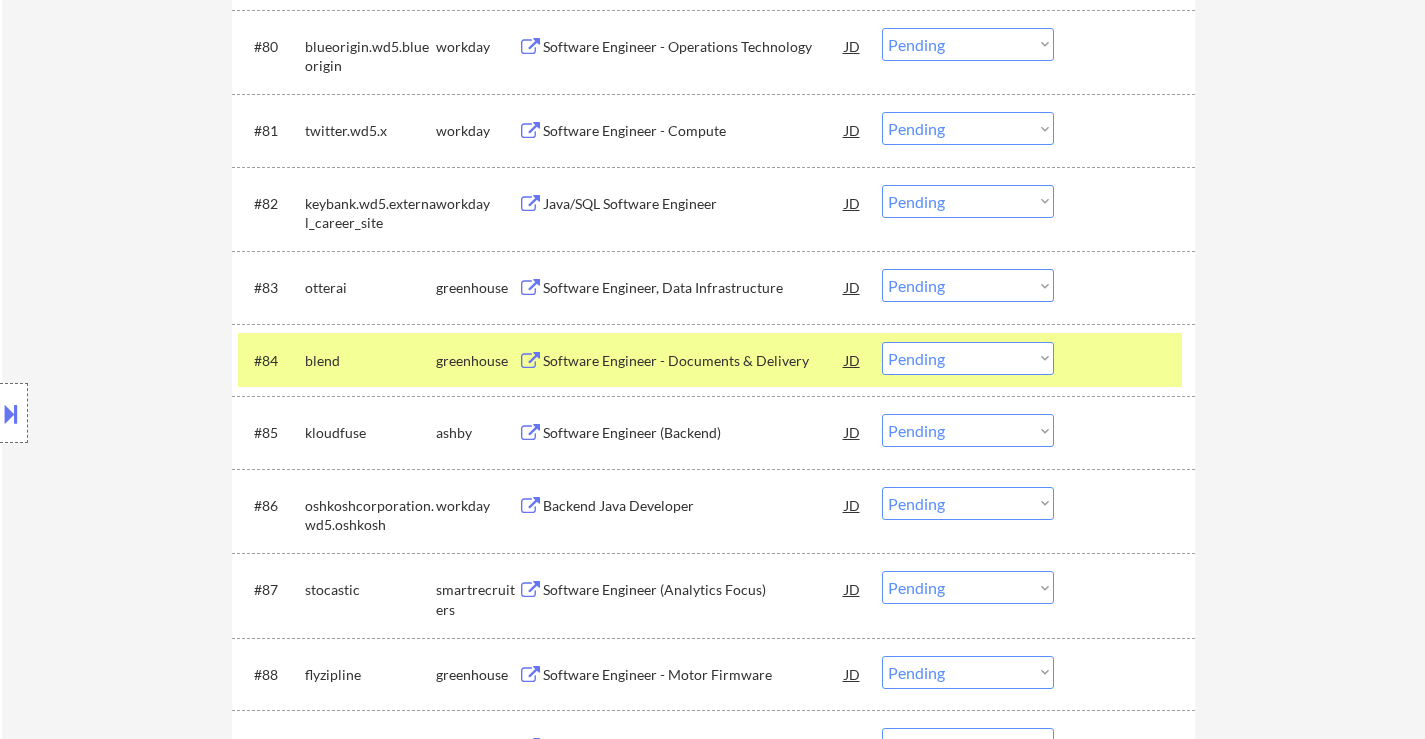 click on "Choose an option... Pending Applied Excluded (Questions) Excluded (Expired) Excluded (Location) Excluded (Bad Match) Excluded (Blocklist) Excluded (Salary) Excluded (Other)" at bounding box center [968, 285] 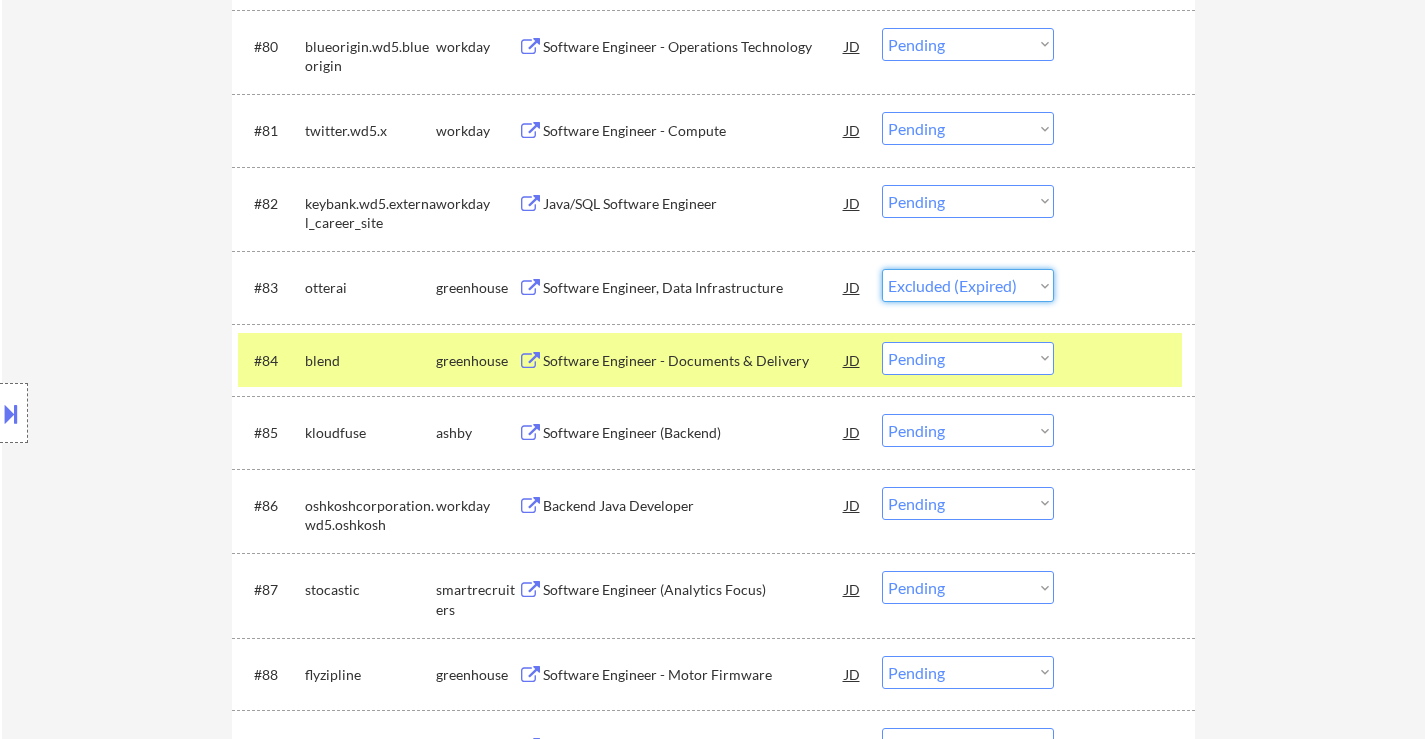 click on "Choose an option... Pending Applied Excluded (Questions) Excluded (Expired) Excluded (Location) Excluded (Bad Match) Excluded (Blocklist) Excluded (Salary) Excluded (Other)" at bounding box center [968, 285] 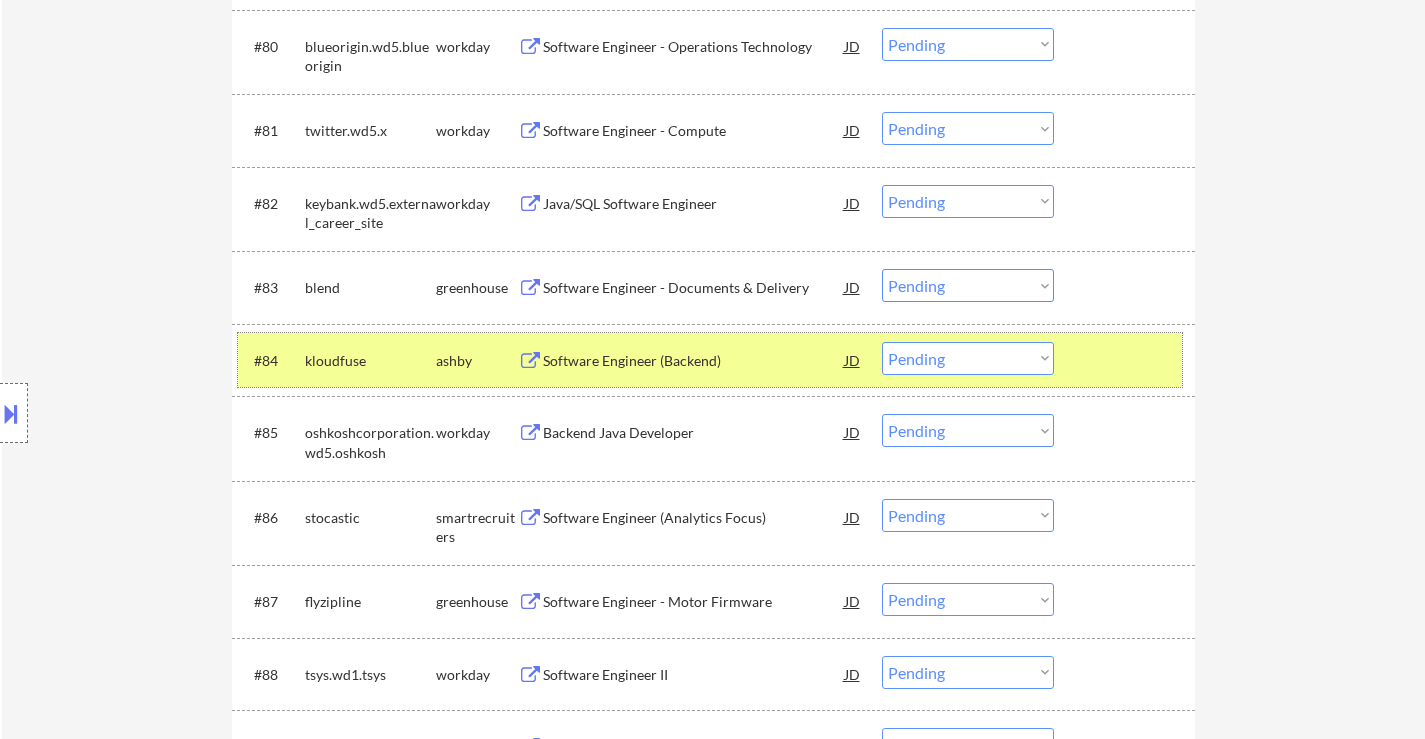 click at bounding box center (1127, 360) 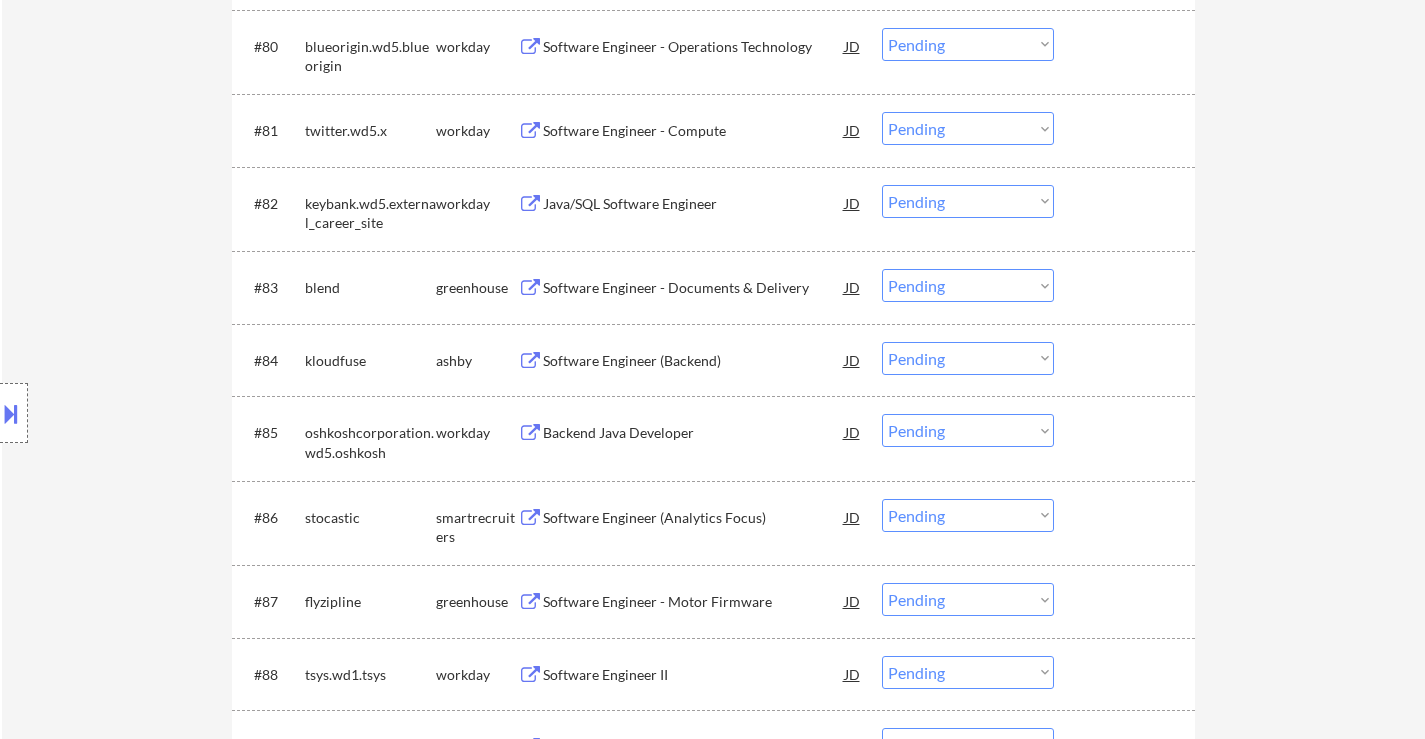 click on "Software Engineer - Documents & Delivery" at bounding box center (694, 288) 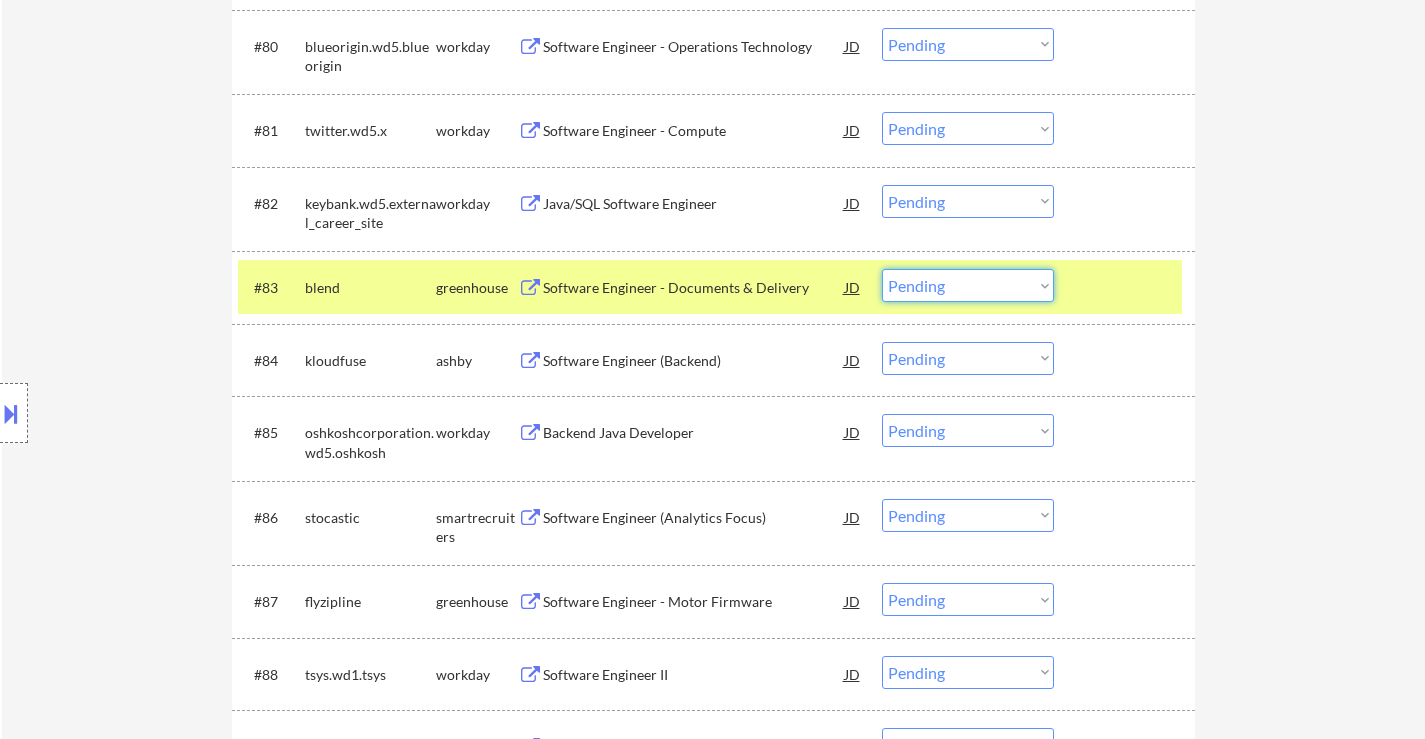 click on "Choose an option... Pending Applied Excluded (Questions) Excluded (Expired) Excluded (Location) Excluded (Bad Match) Excluded (Blocklist) Excluded (Salary) Excluded (Other)" at bounding box center (968, 285) 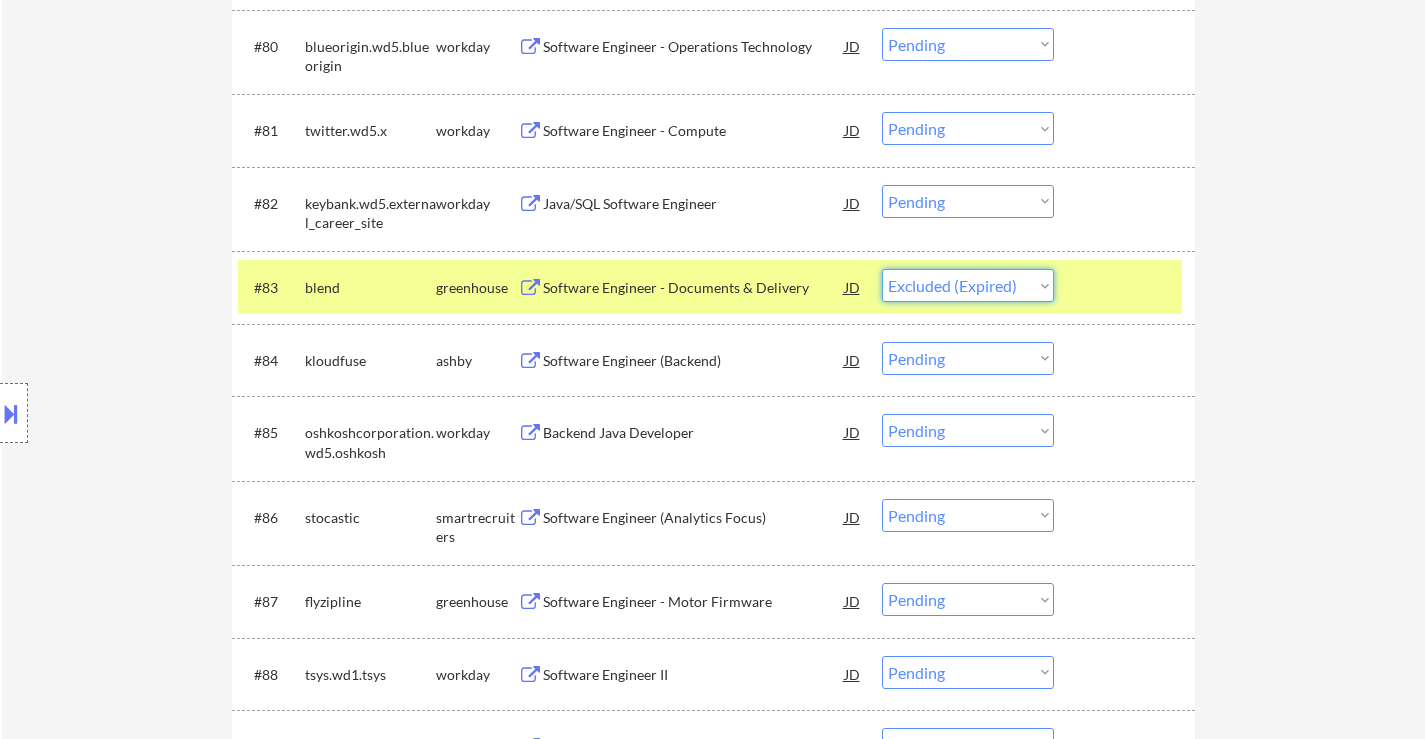click on "Choose an option... Pending Applied Excluded (Questions) Excluded (Expired) Excluded (Location) Excluded (Bad Match) Excluded (Blocklist) Excluded (Salary) Excluded (Other)" at bounding box center (968, 285) 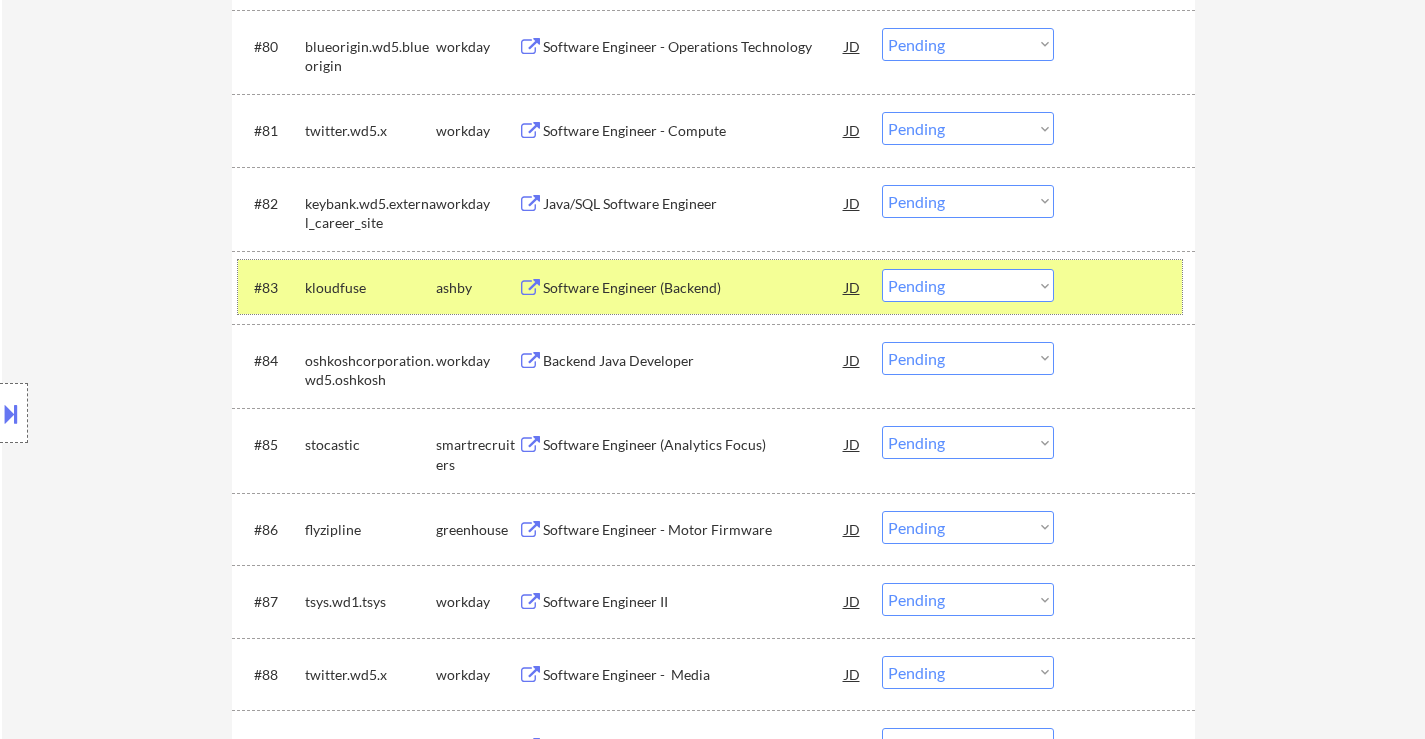 click at bounding box center (1127, 287) 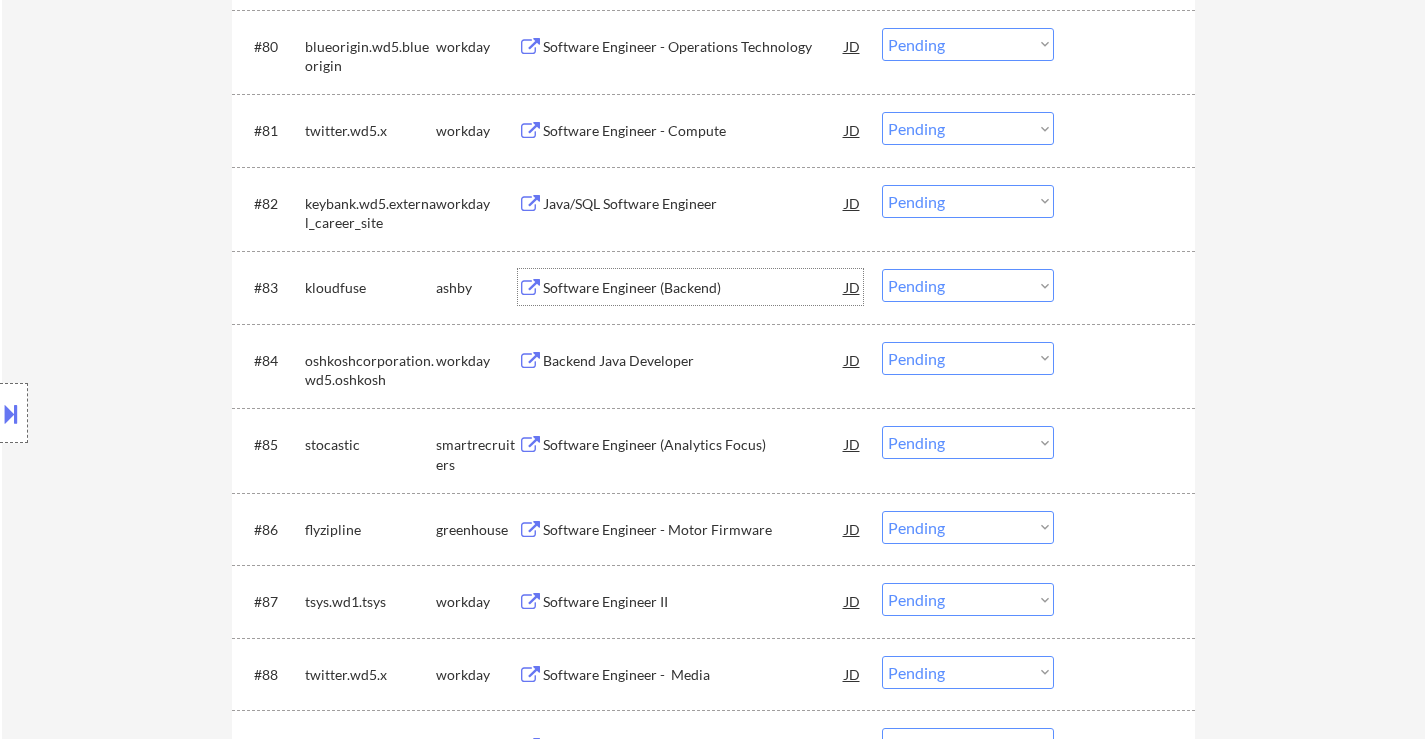 click on "Software Engineer (Backend)" at bounding box center [694, 287] 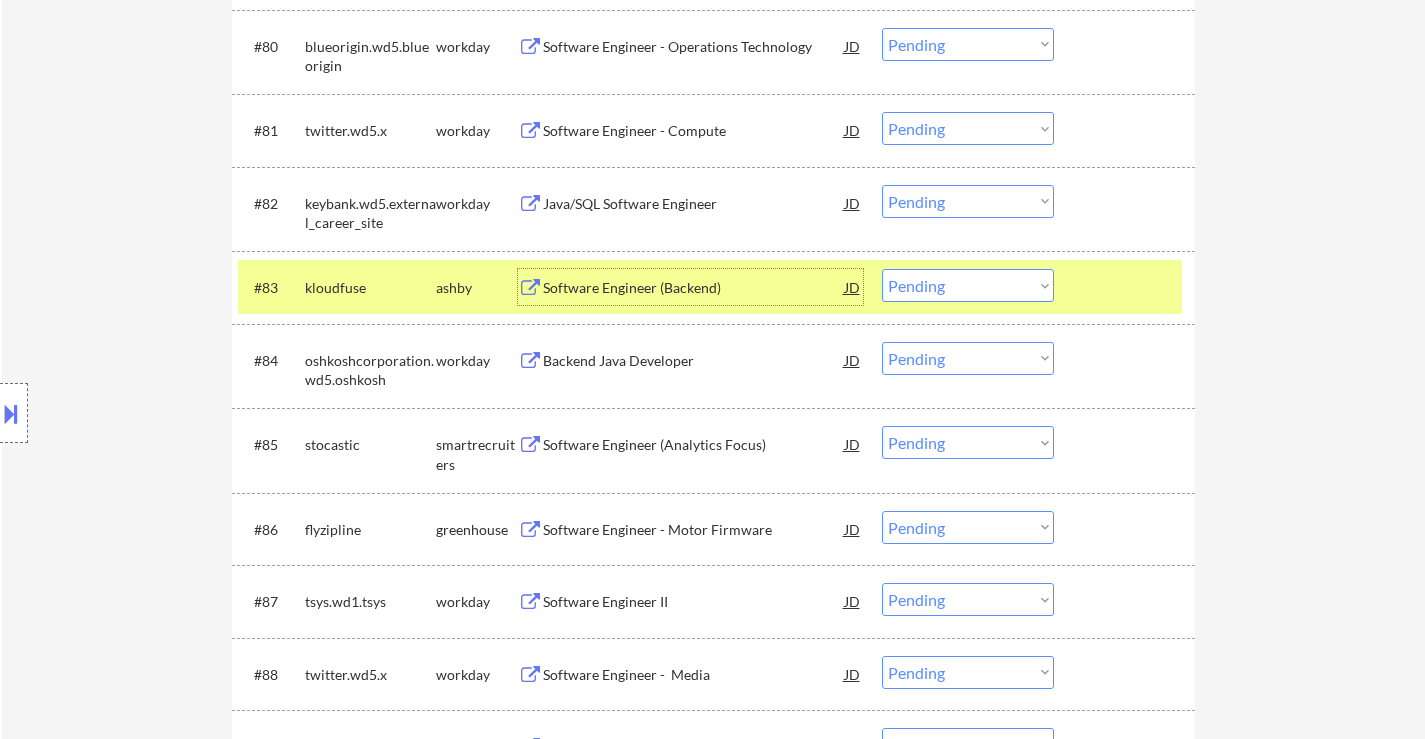 click on "Software Engineer (Analytics Focus)" at bounding box center (694, 444) 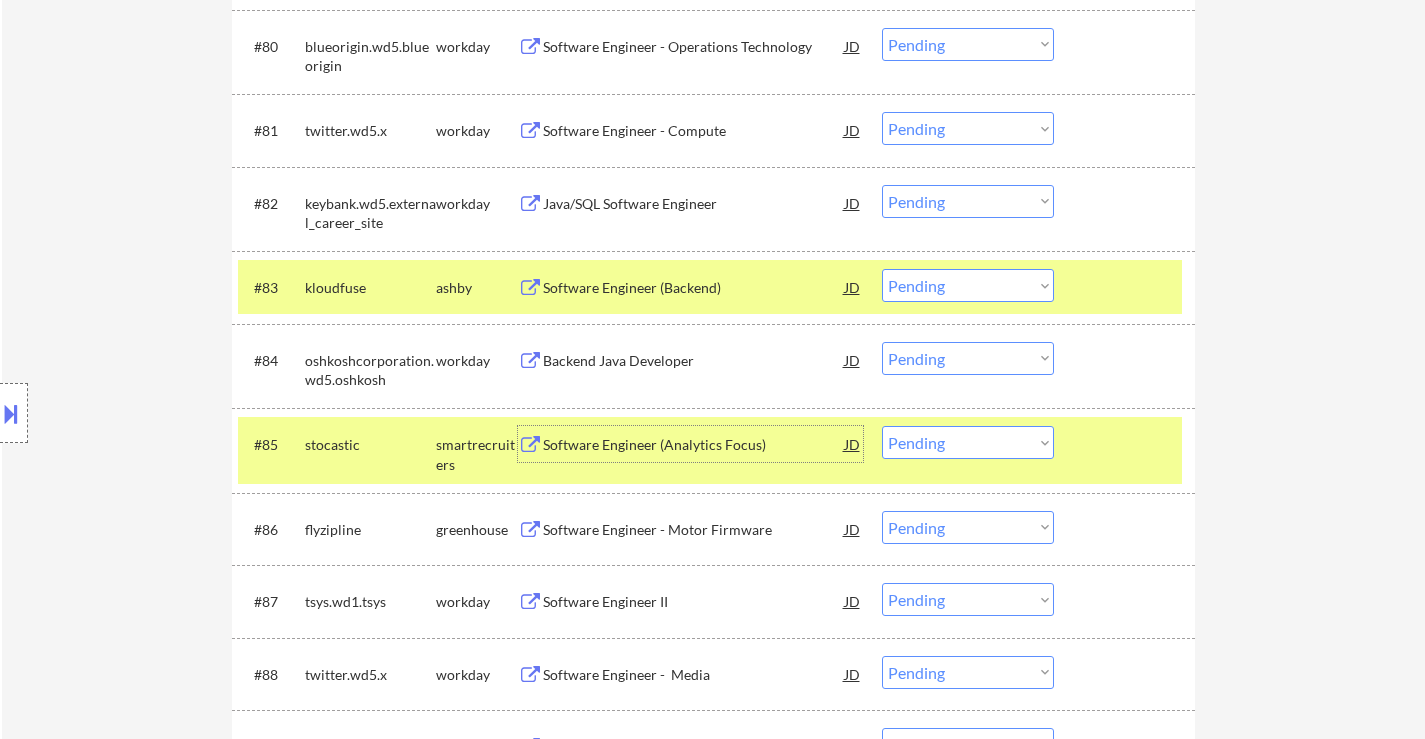 click on "Choose an option... Pending Applied Excluded (Questions) Excluded (Expired) Excluded (Location) Excluded (Bad Match) Excluded (Blocklist) Excluded (Salary) Excluded (Other)" at bounding box center (968, 285) 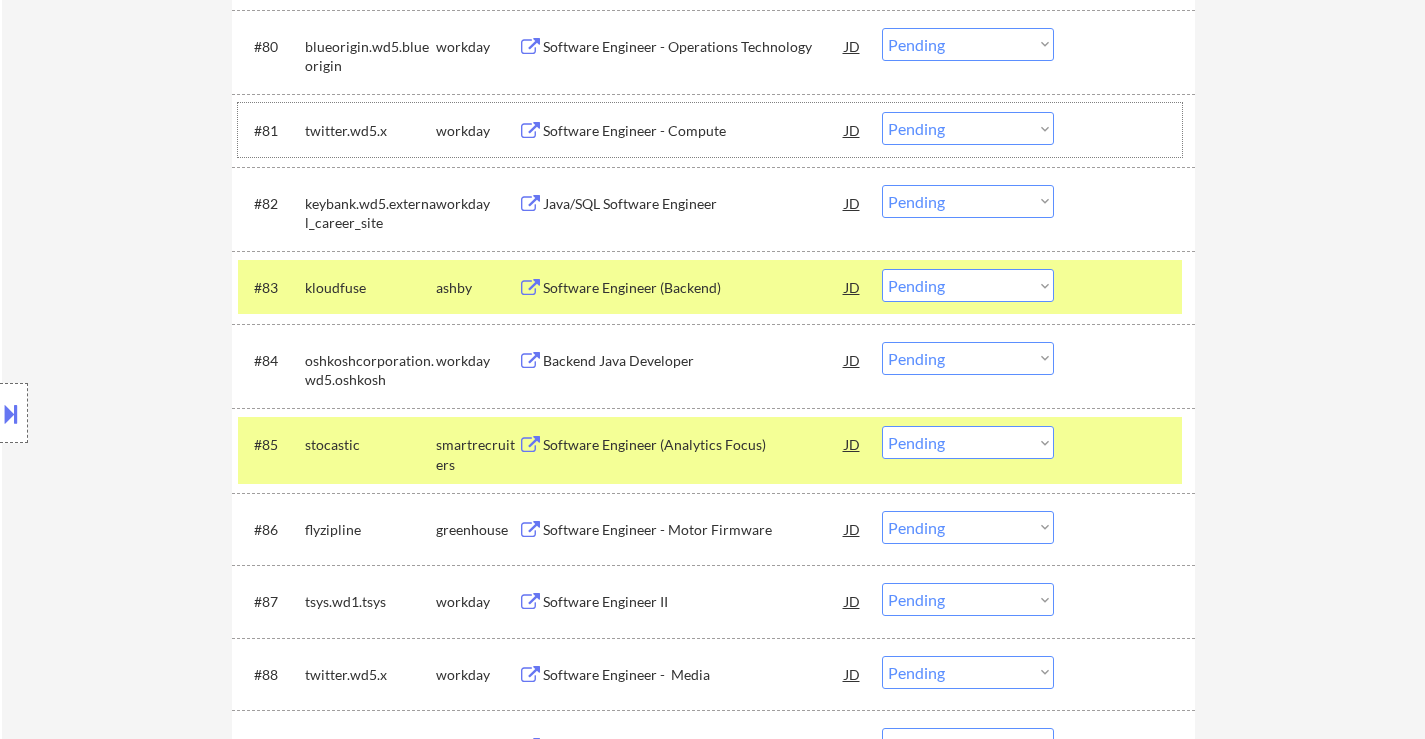 click on "#[NUMBER] [BRAND].[BRAND].[BRAND] Software Engineer - Compute JD warning_amber Choose an option... Pending Applied Excluded (Questions) Excluded (Expired) Excluded (Location) Excluded (Bad Match) Excluded (Blocklist) Excluded (Salary) Excluded (Other)" at bounding box center [710, 130] 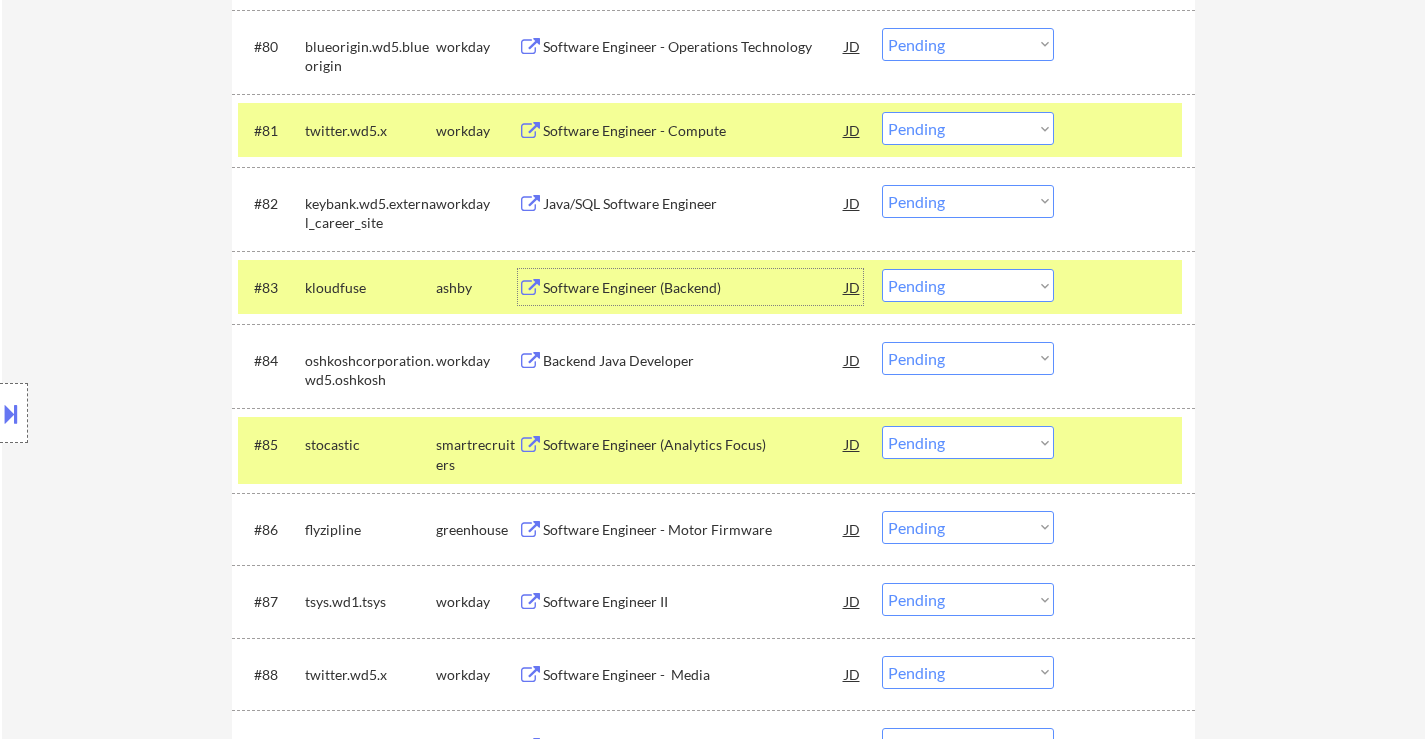 click on "Software Engineer (Backend)" at bounding box center (694, 288) 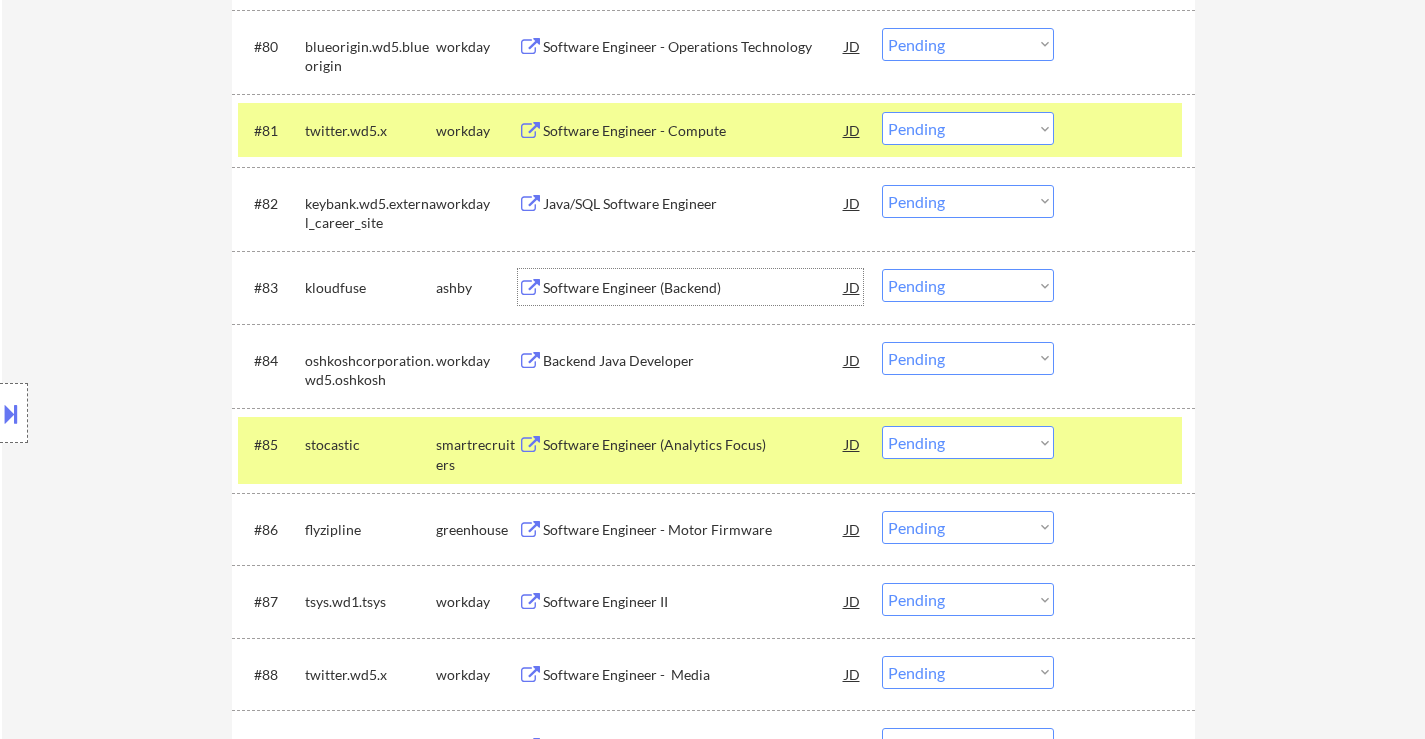 click on "Choose an option... Pending Applied Excluded (Questions) Excluded (Expired) Excluded (Location) Excluded (Bad Match) Excluded (Blocklist) Excluded (Salary) Excluded (Other)" at bounding box center (968, 285) 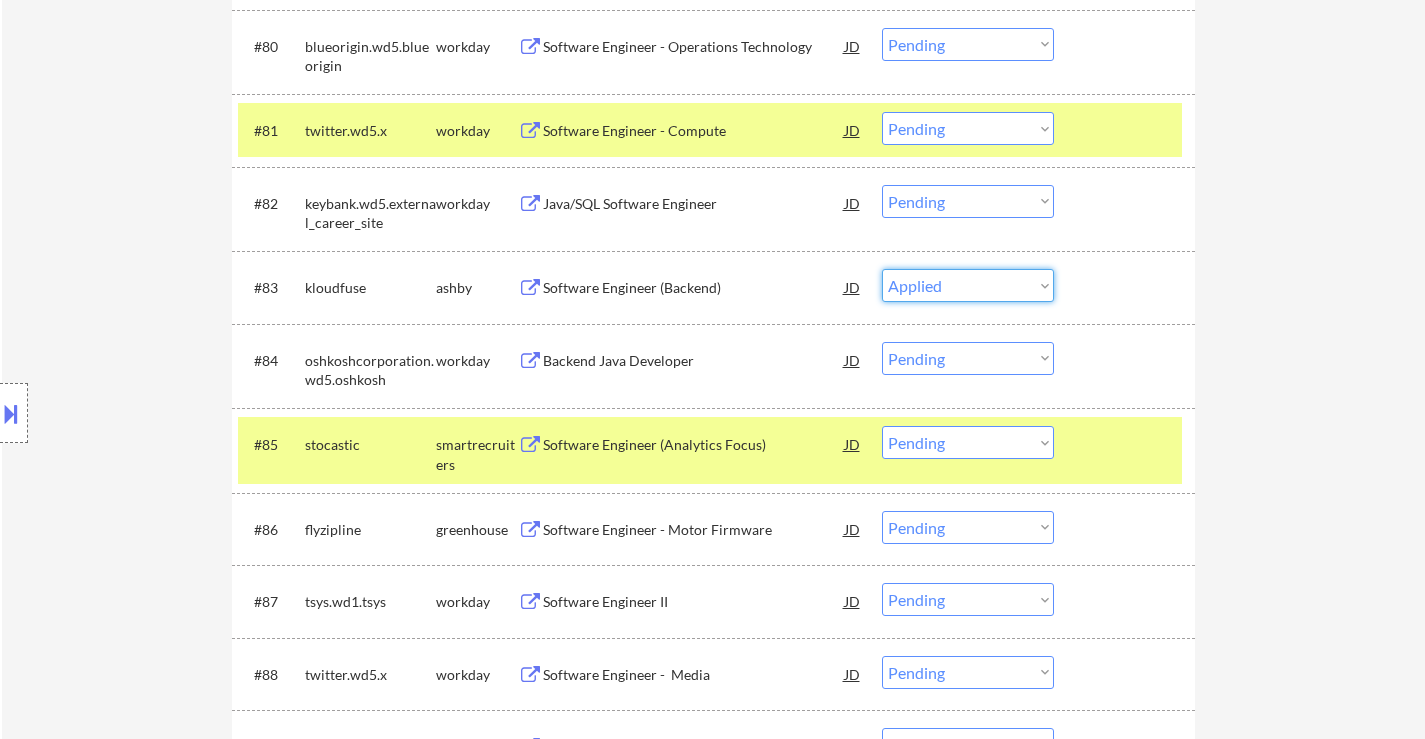 click on "Choose an option... Pending Applied Excluded (Questions) Excluded (Expired) Excluded (Location) Excluded (Bad Match) Excluded (Blocklist) Excluded (Salary) Excluded (Other)" at bounding box center [968, 285] 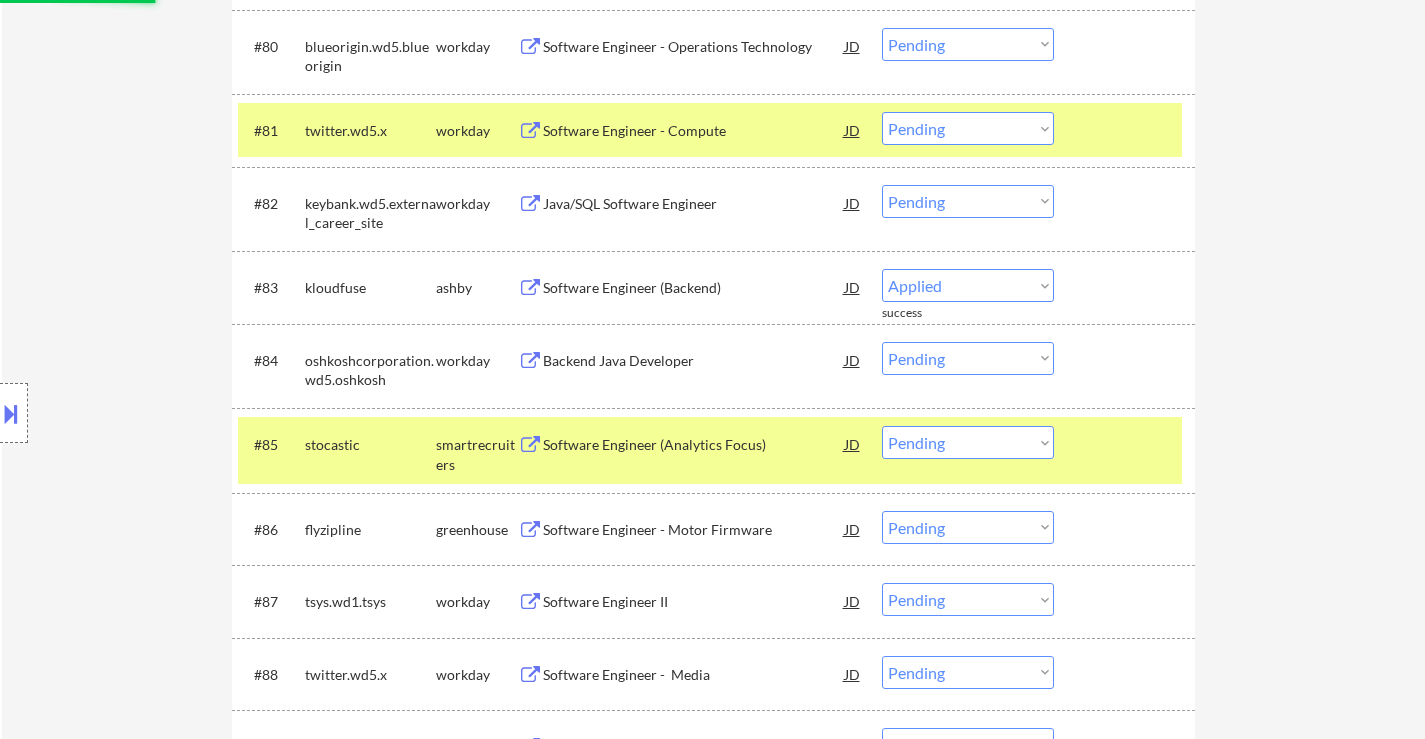 select on ""pending"" 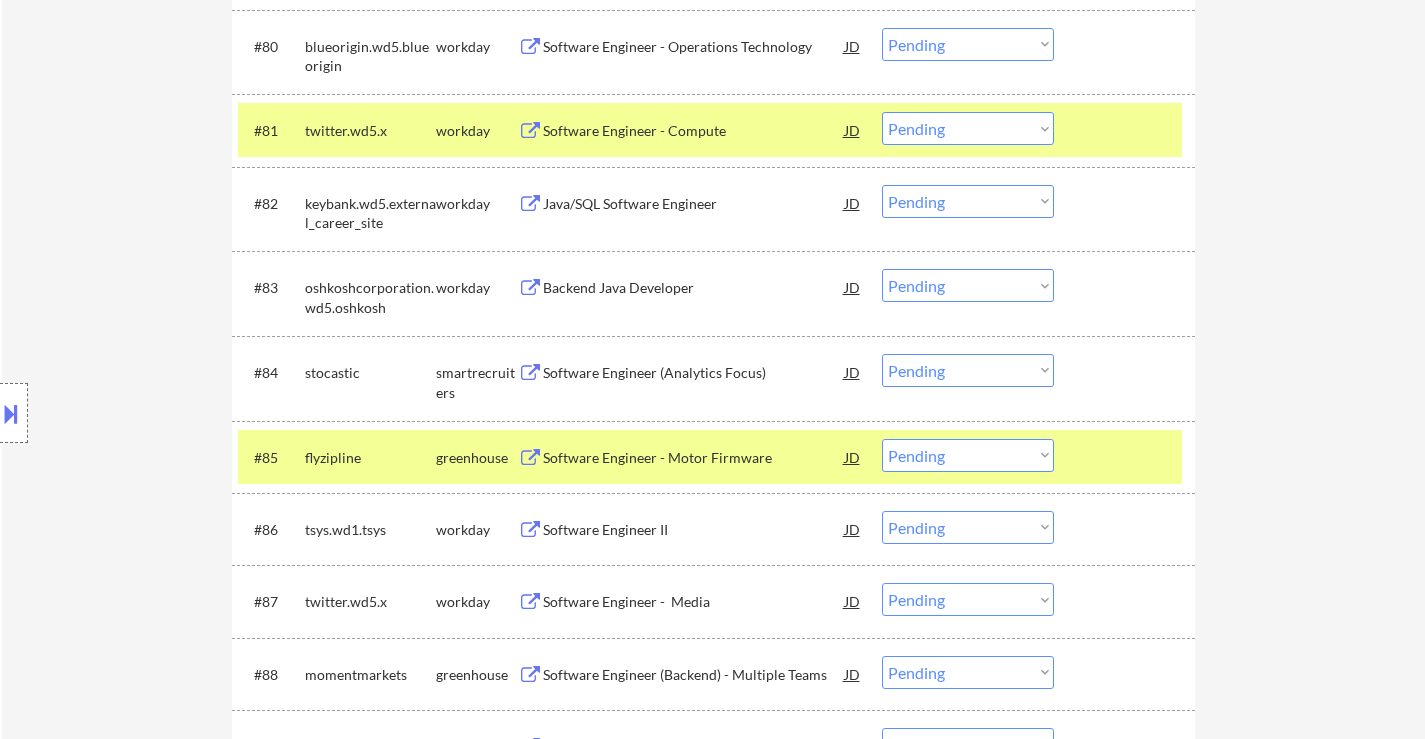 select on ""pending"" 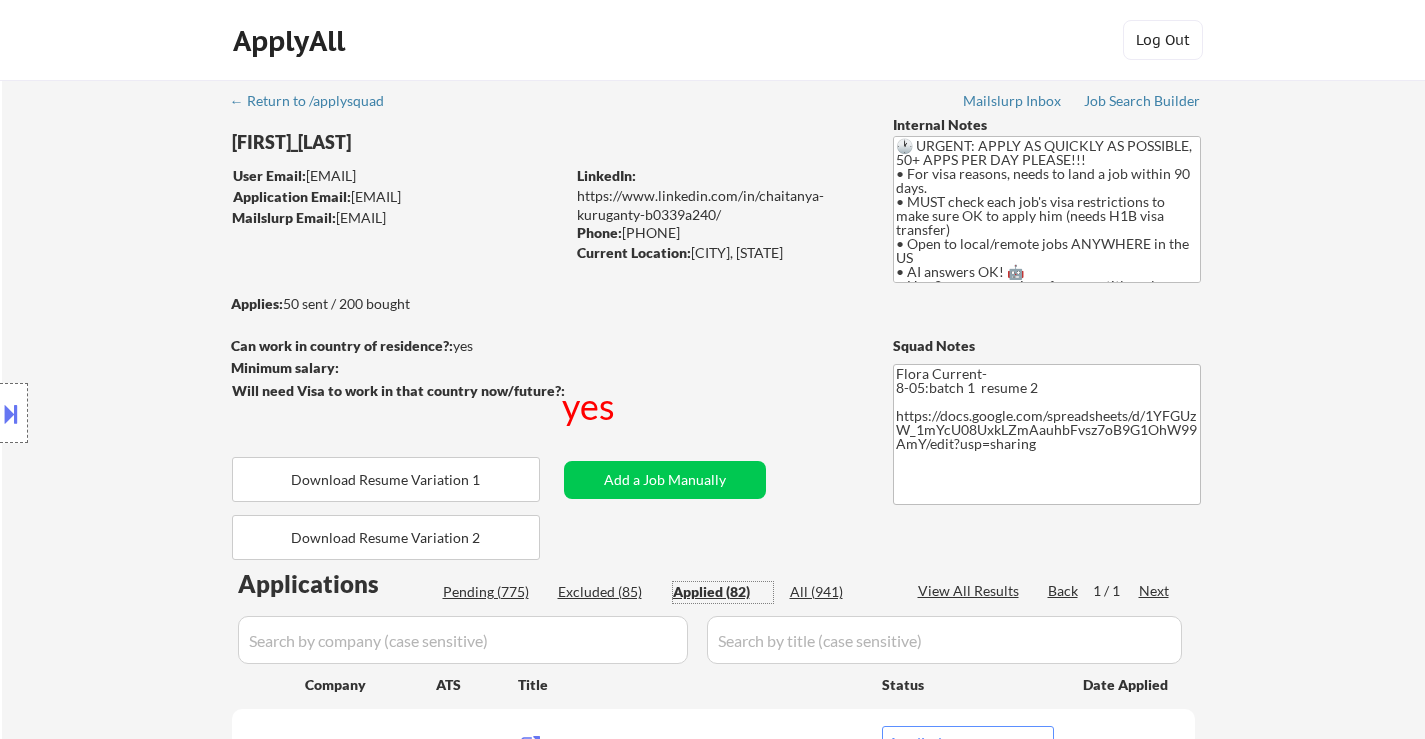 select on ""applied"" 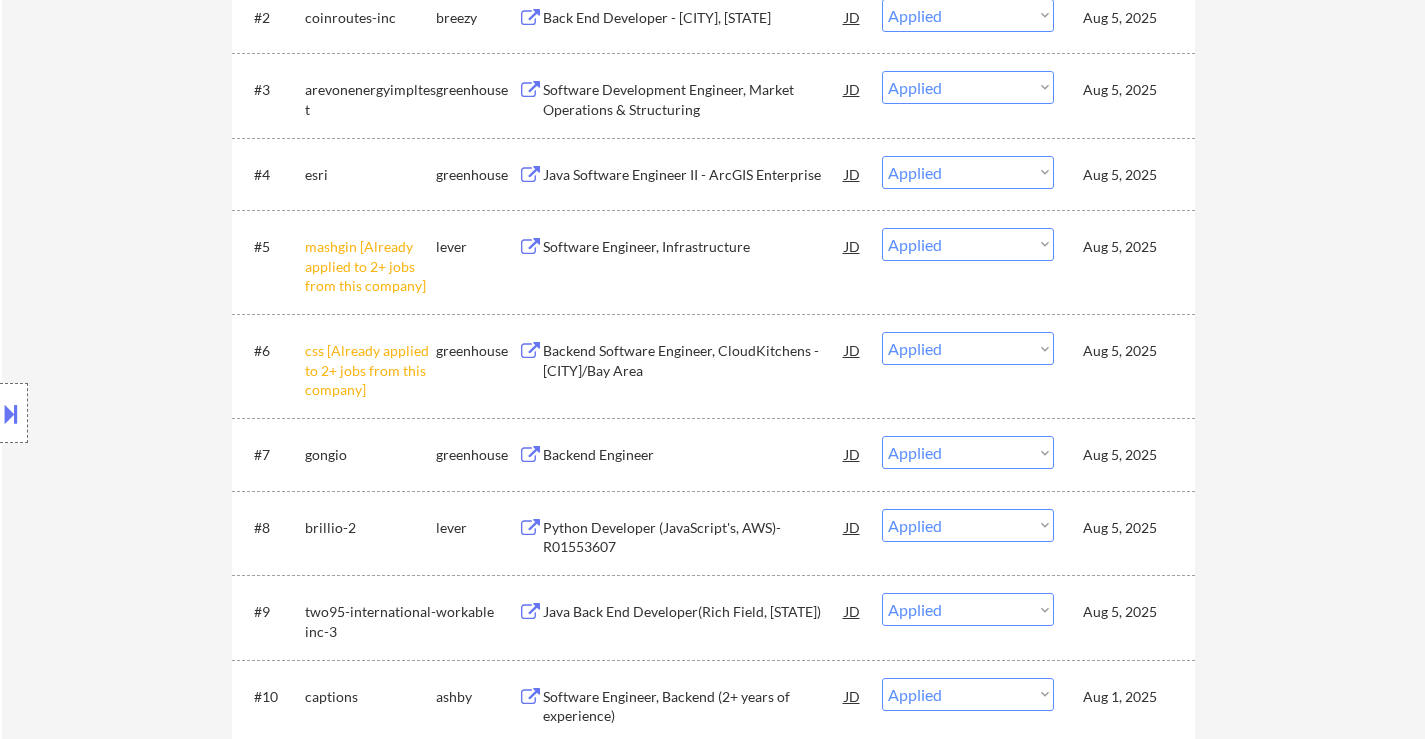 scroll, scrollTop: 900, scrollLeft: 0, axis: vertical 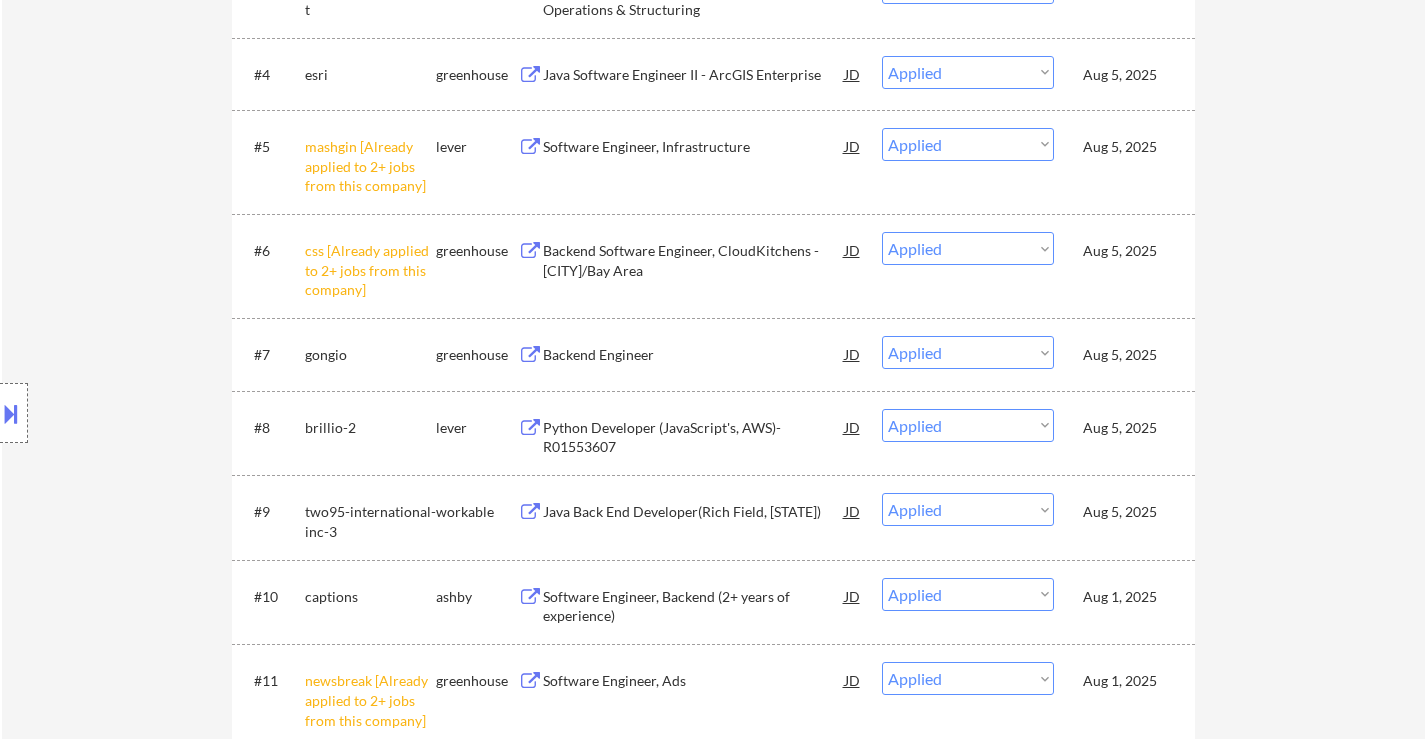 select on ""applied"" 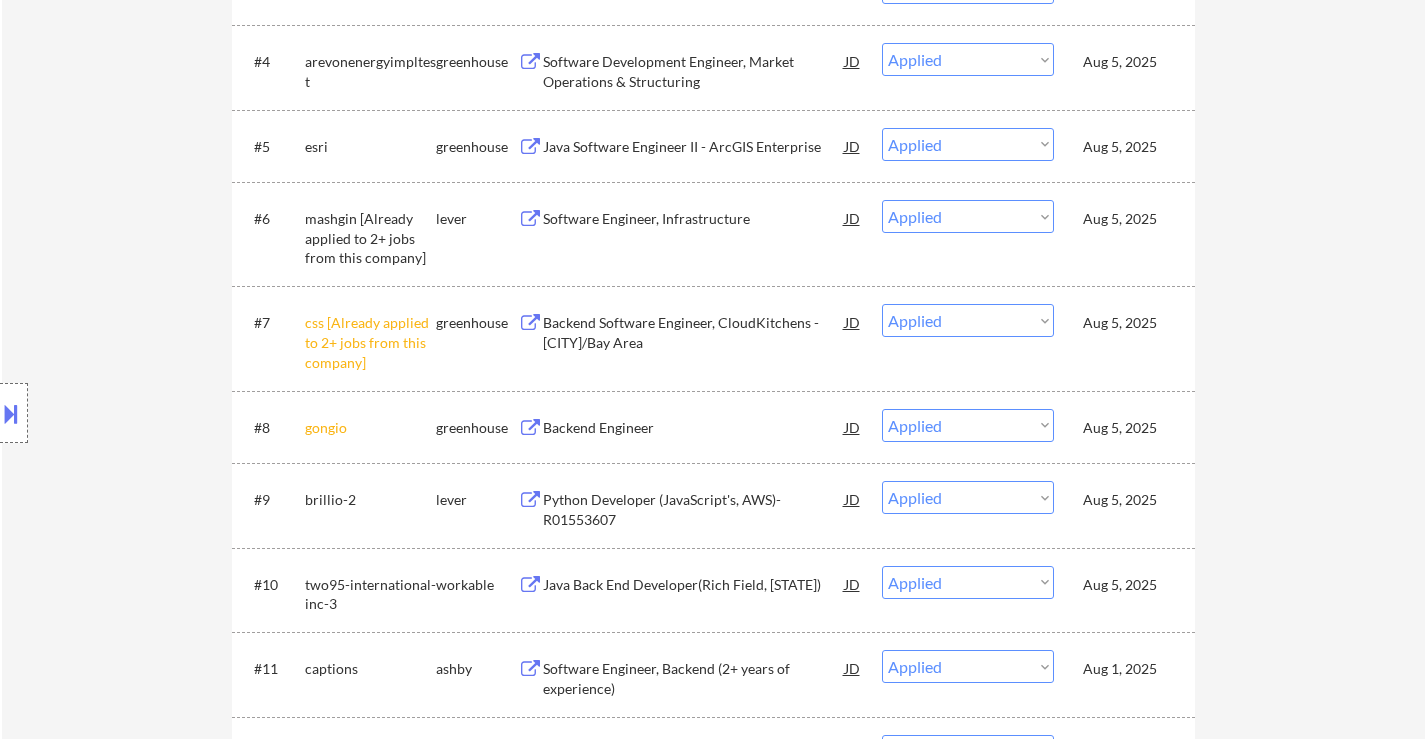 select on ""applied"" 